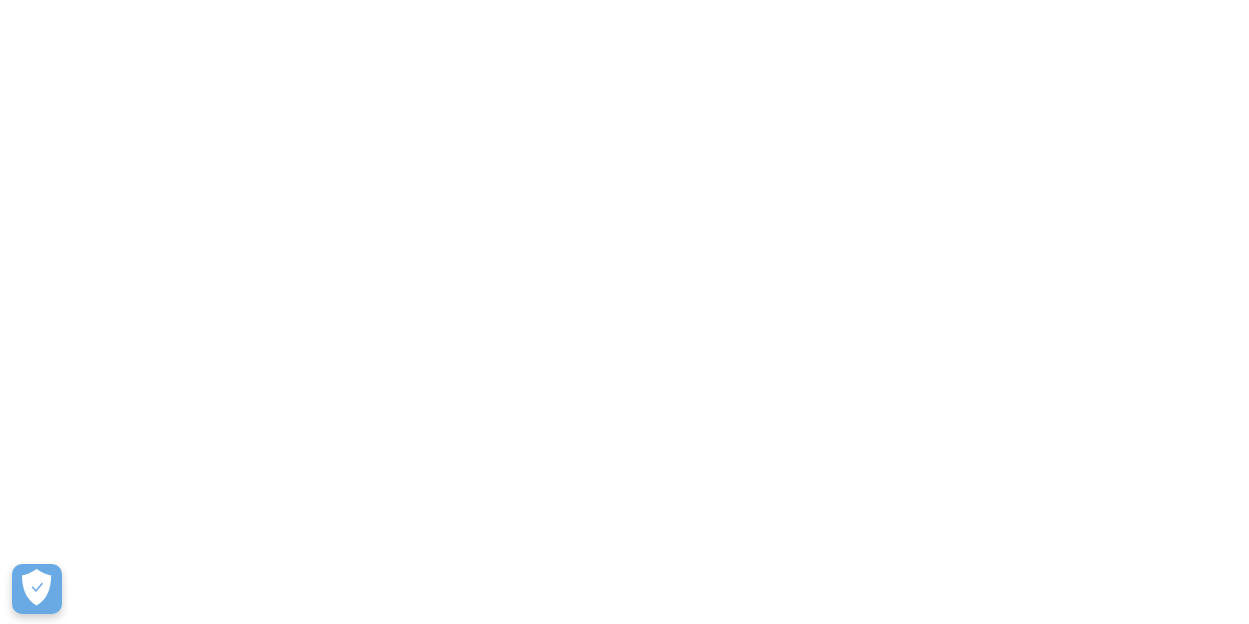 scroll, scrollTop: 0, scrollLeft: 0, axis: both 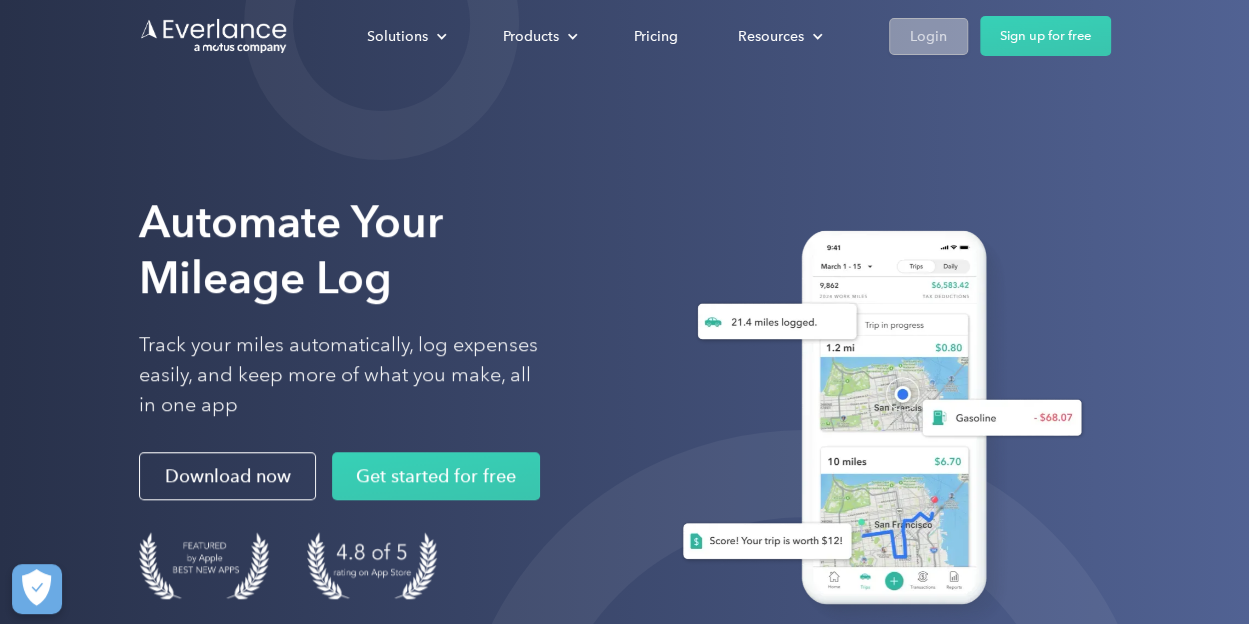 click on "Login" at bounding box center [928, 36] 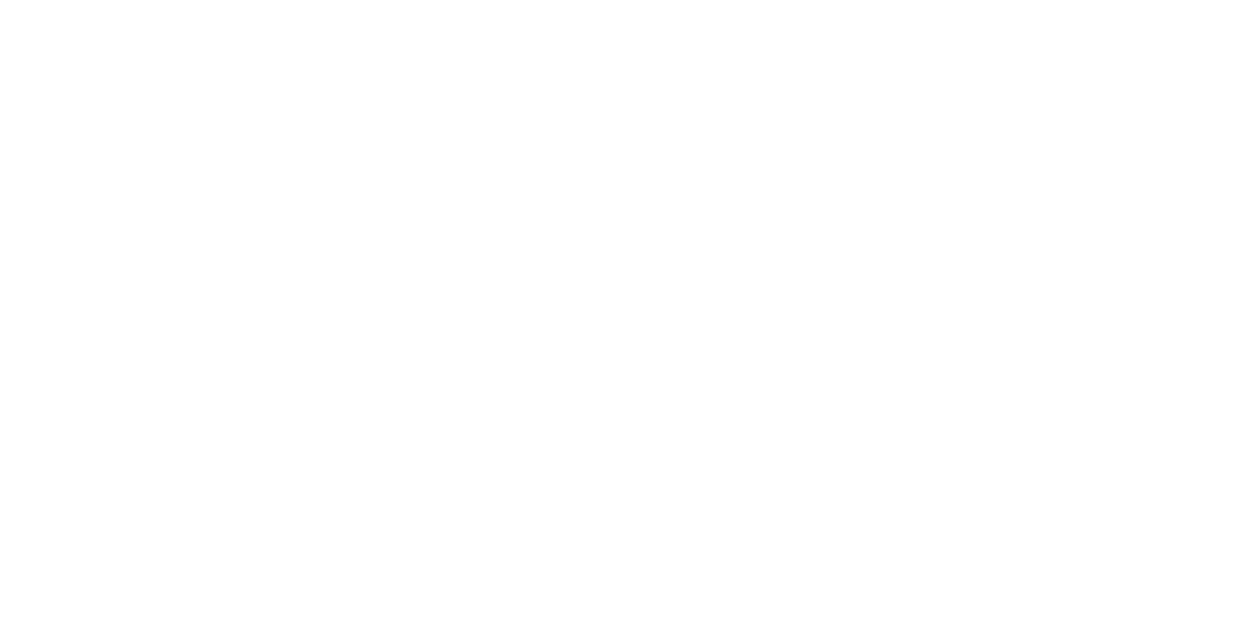 scroll, scrollTop: 0, scrollLeft: 0, axis: both 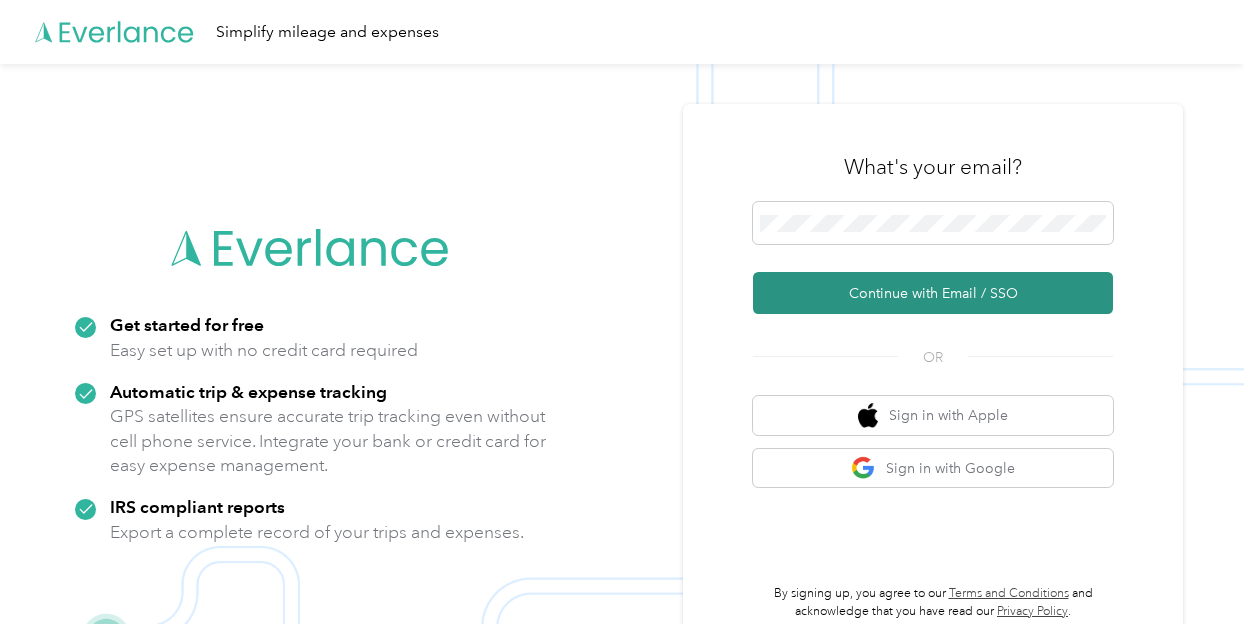 click on "Continue with Email / SSO" at bounding box center (933, 293) 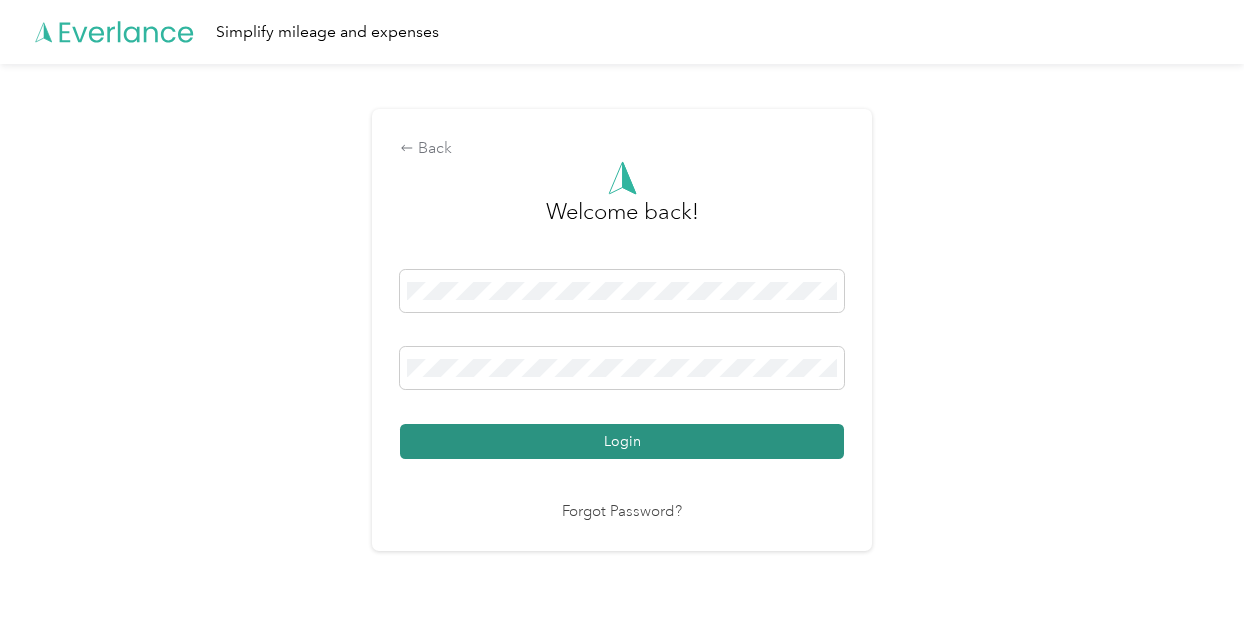 click on "Login" at bounding box center [622, 441] 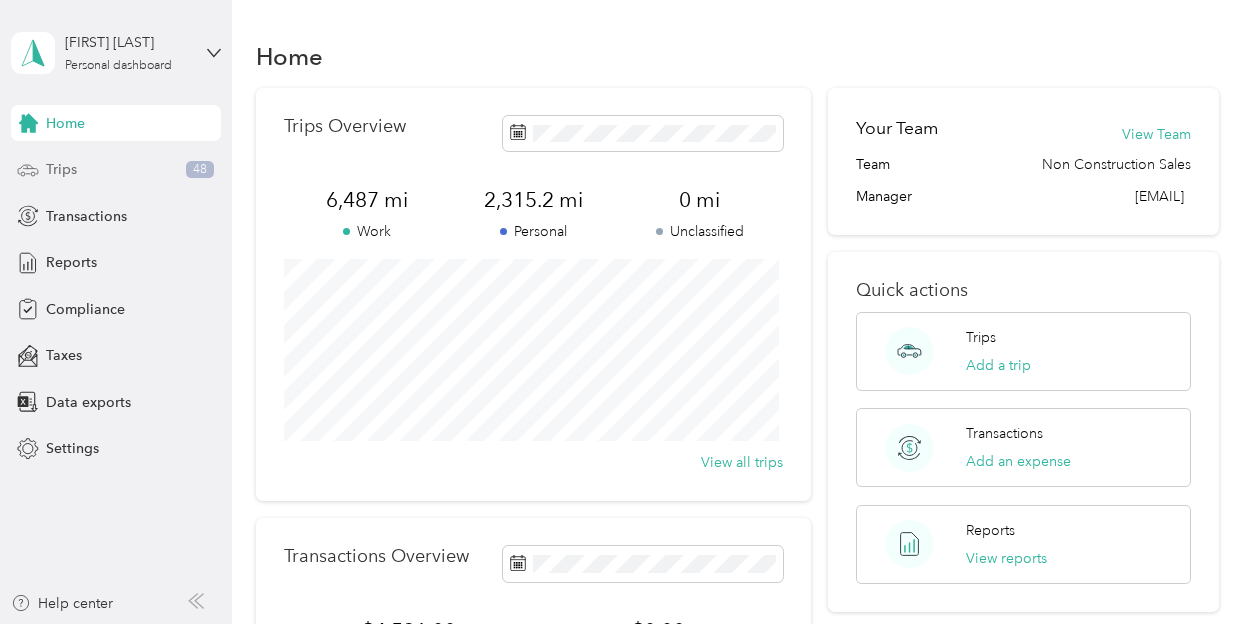 click on "Trips 48" at bounding box center [116, 170] 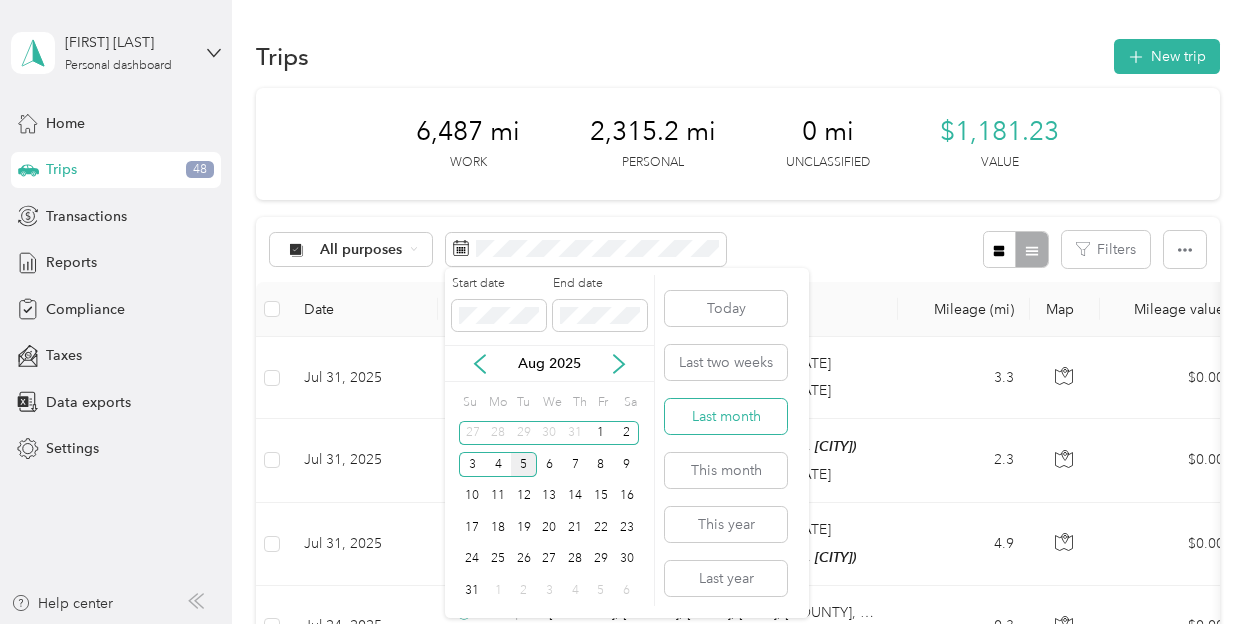 click on "Last month" at bounding box center [726, 416] 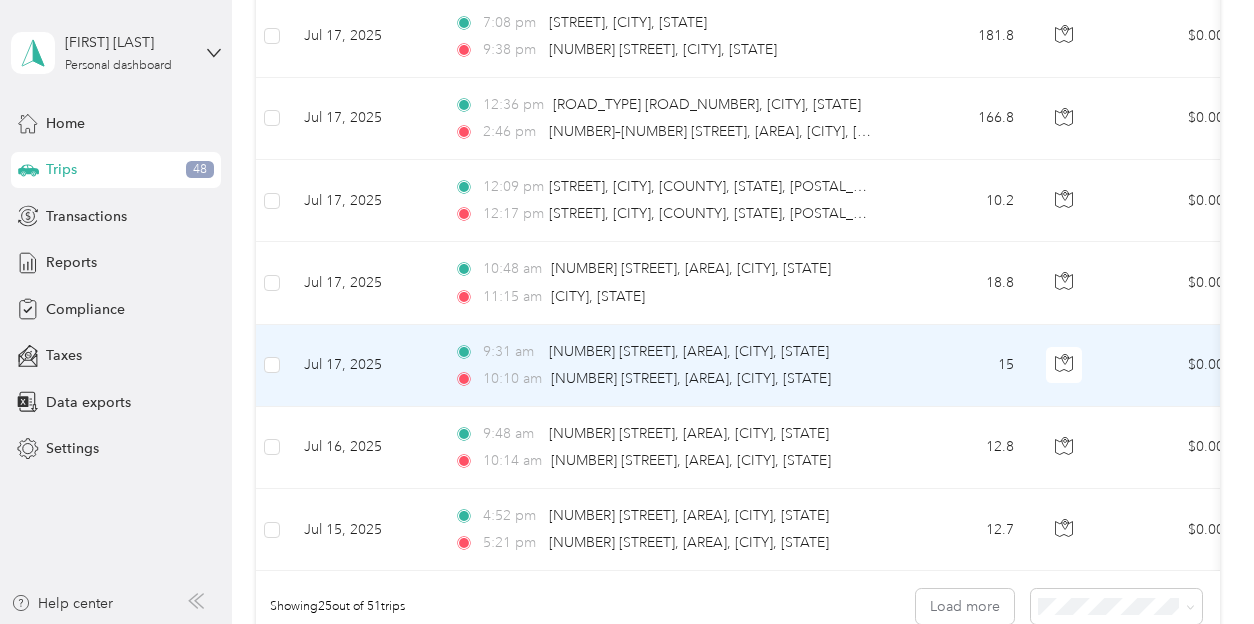 scroll, scrollTop: 1922, scrollLeft: 0, axis: vertical 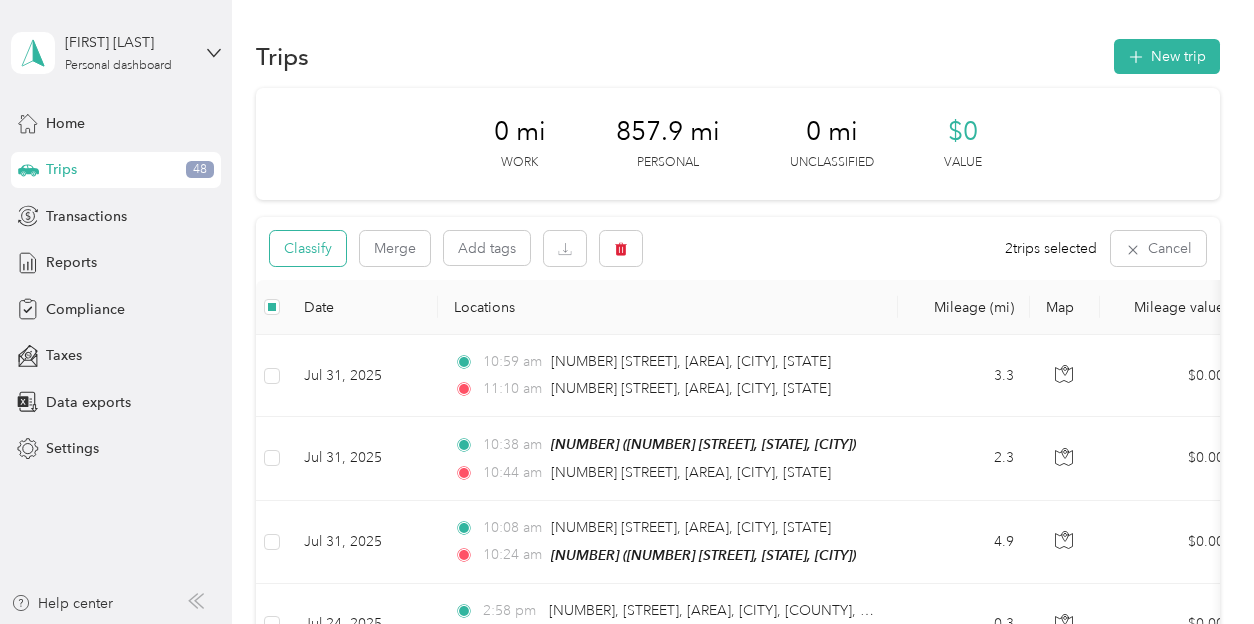 click on "Classify" at bounding box center [308, 248] 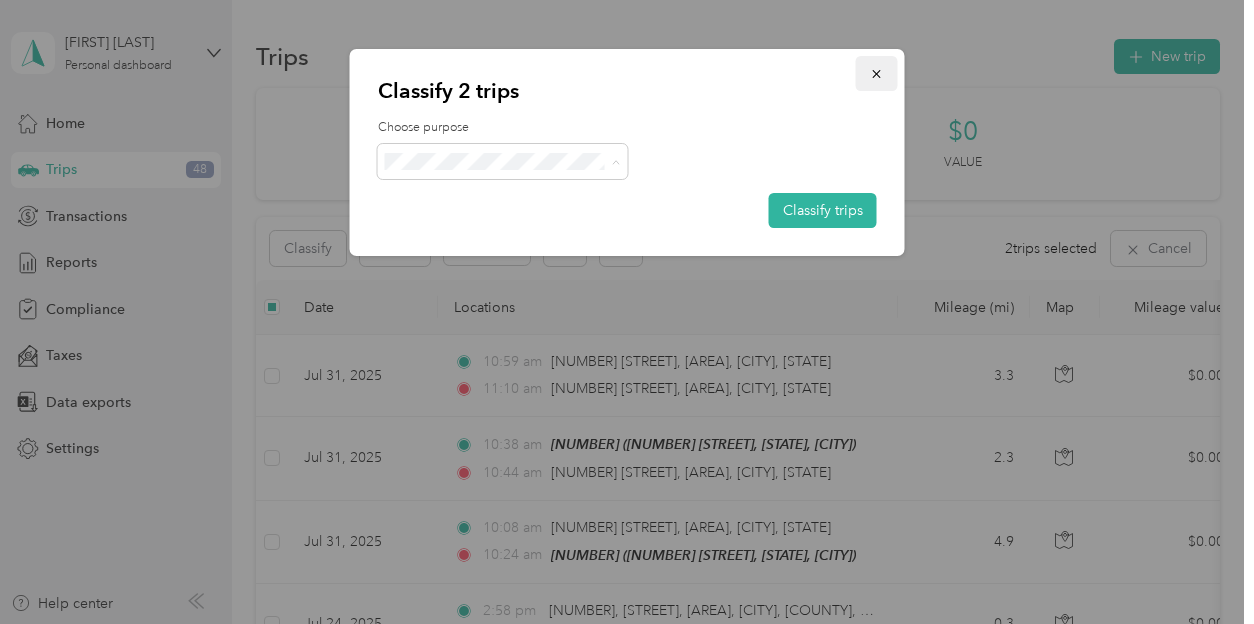 click 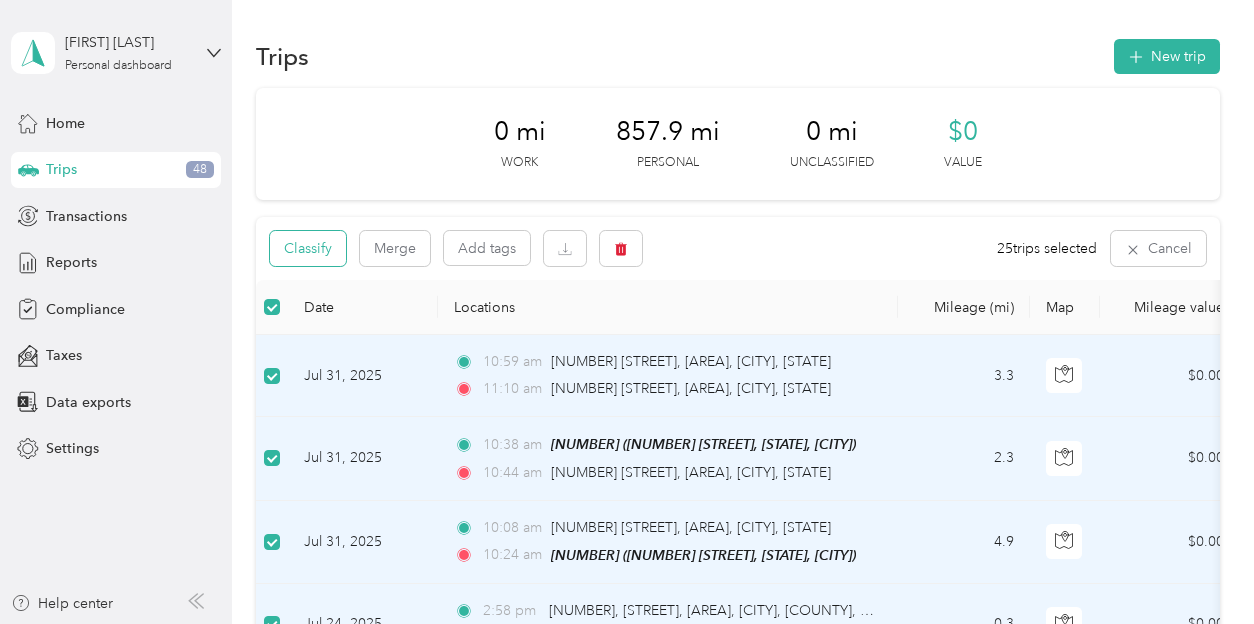 click on "Classify" at bounding box center (308, 248) 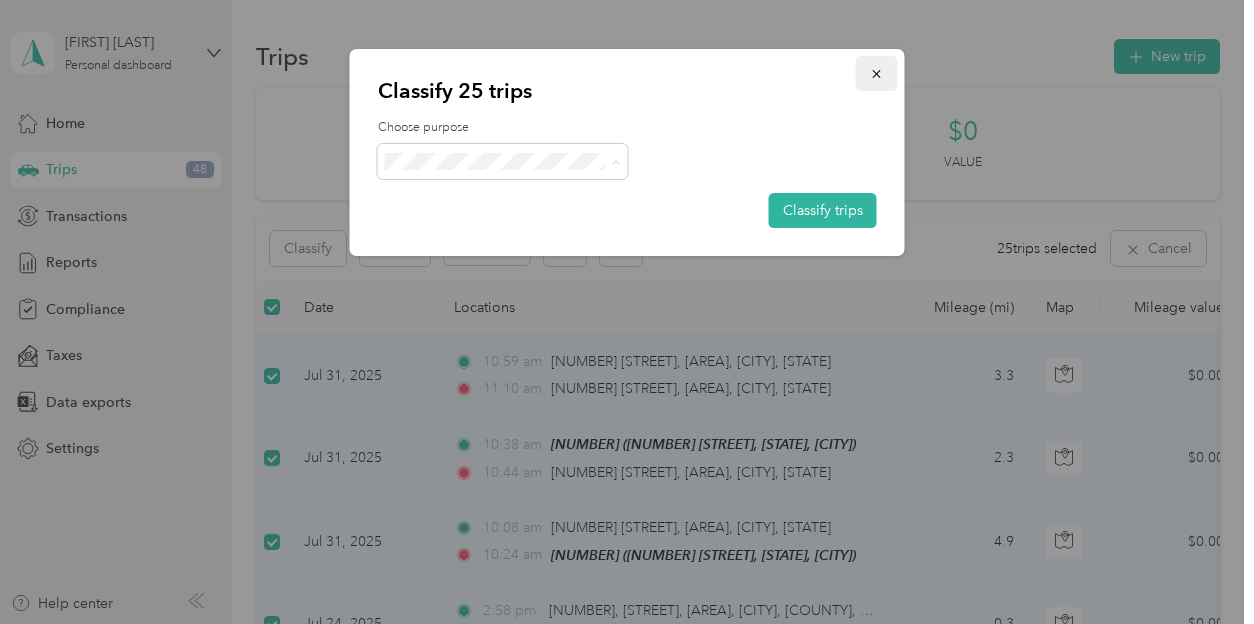 click 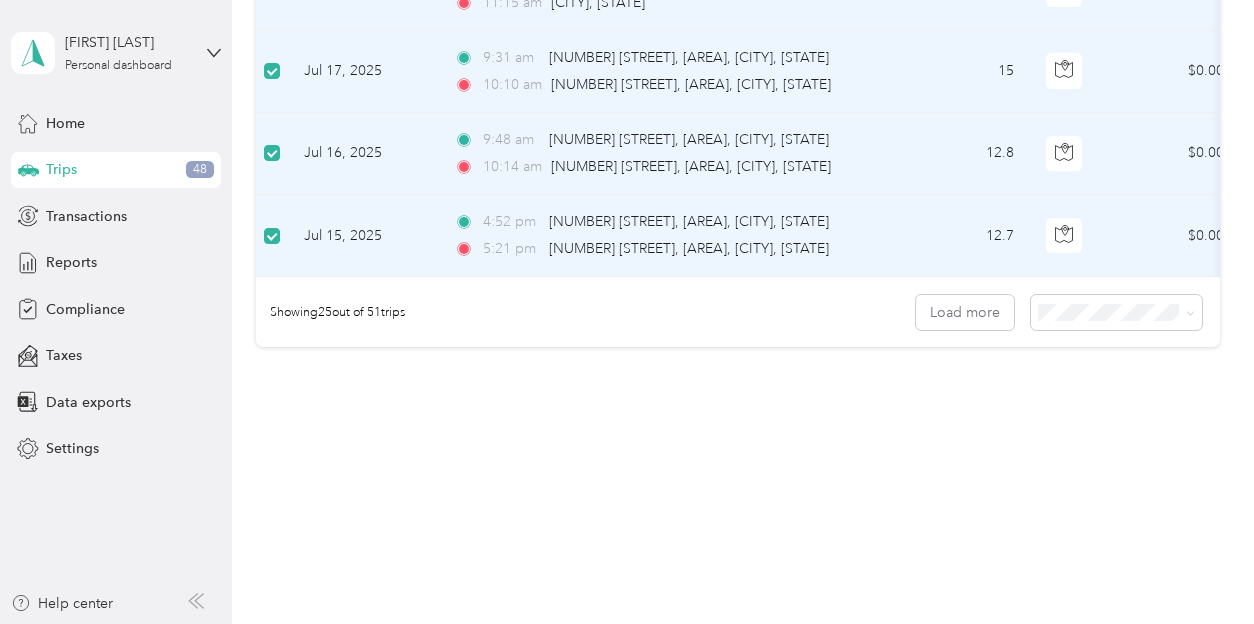 scroll, scrollTop: 2120, scrollLeft: 0, axis: vertical 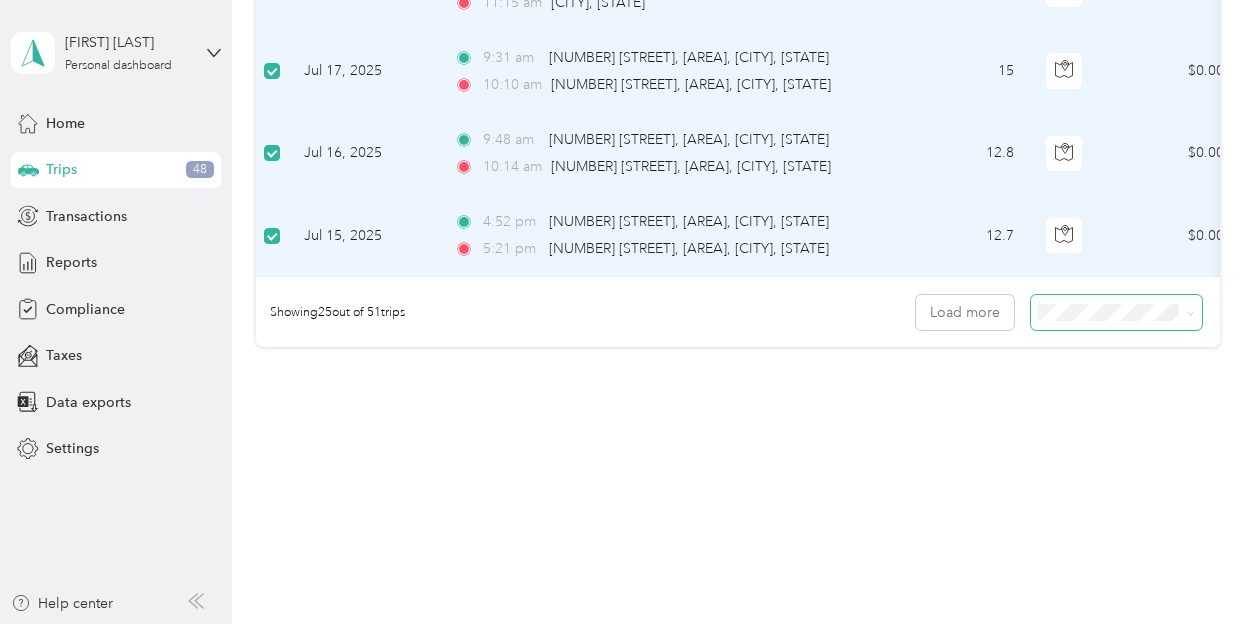 click at bounding box center [1116, 312] 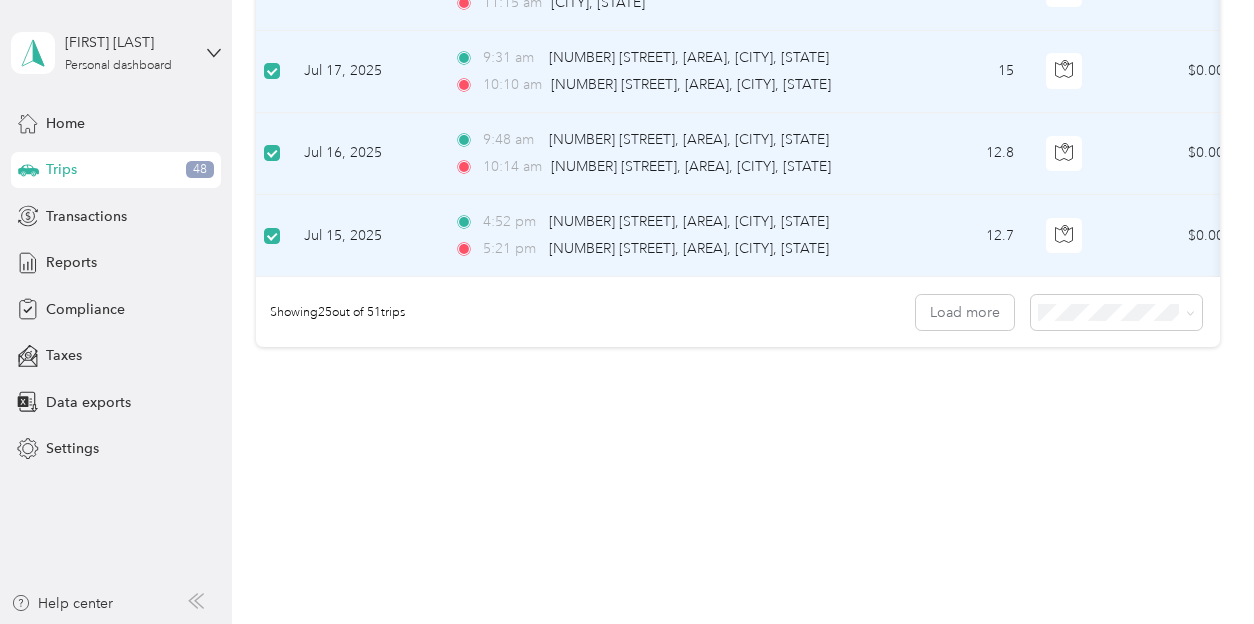 click on "100 per load" at bounding box center [1081, 418] 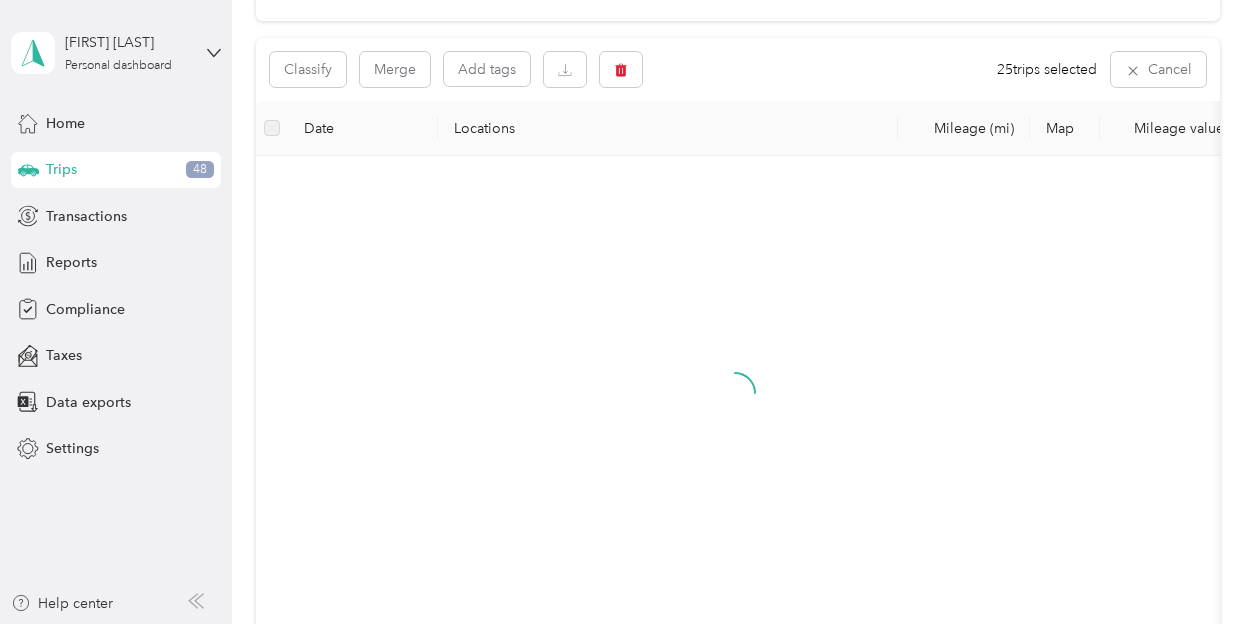 scroll, scrollTop: 0, scrollLeft: 0, axis: both 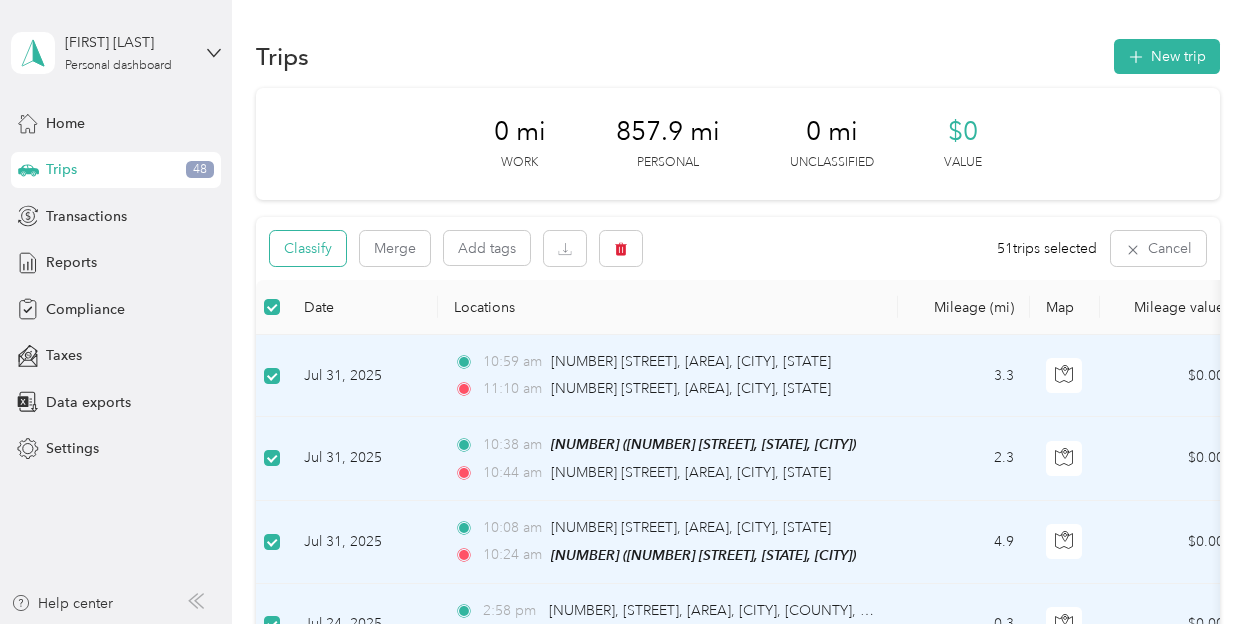 click on "Classify" at bounding box center [308, 248] 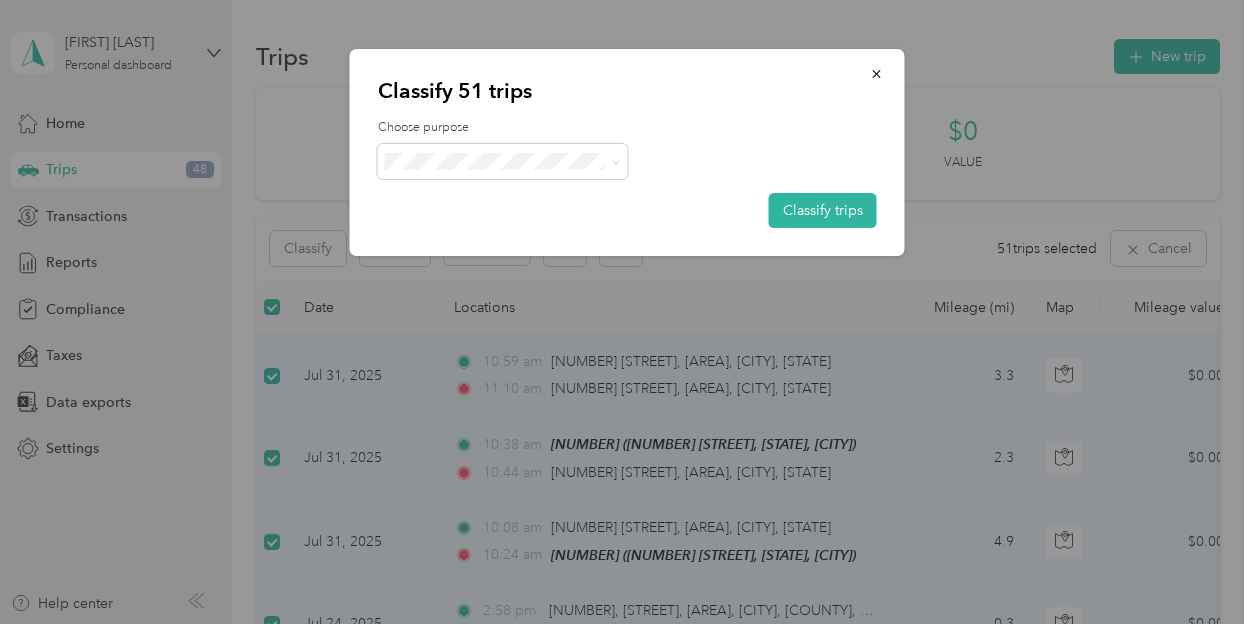 click on "sentriforce" at bounding box center [503, 198] 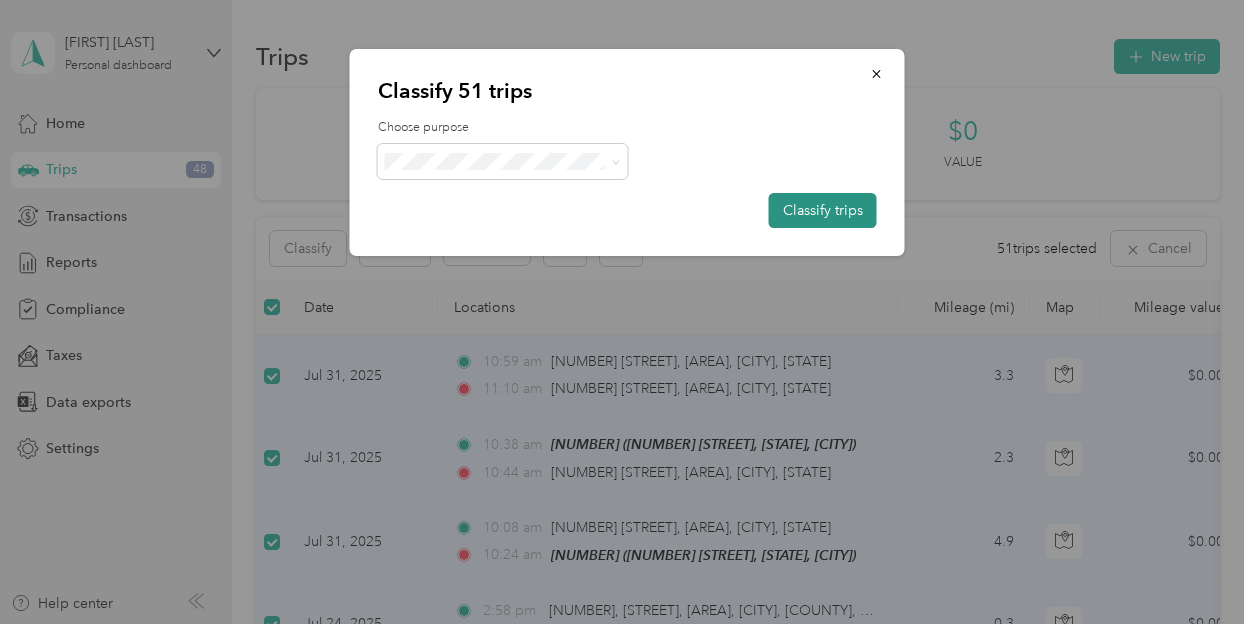 click on "Classify trips" at bounding box center [823, 210] 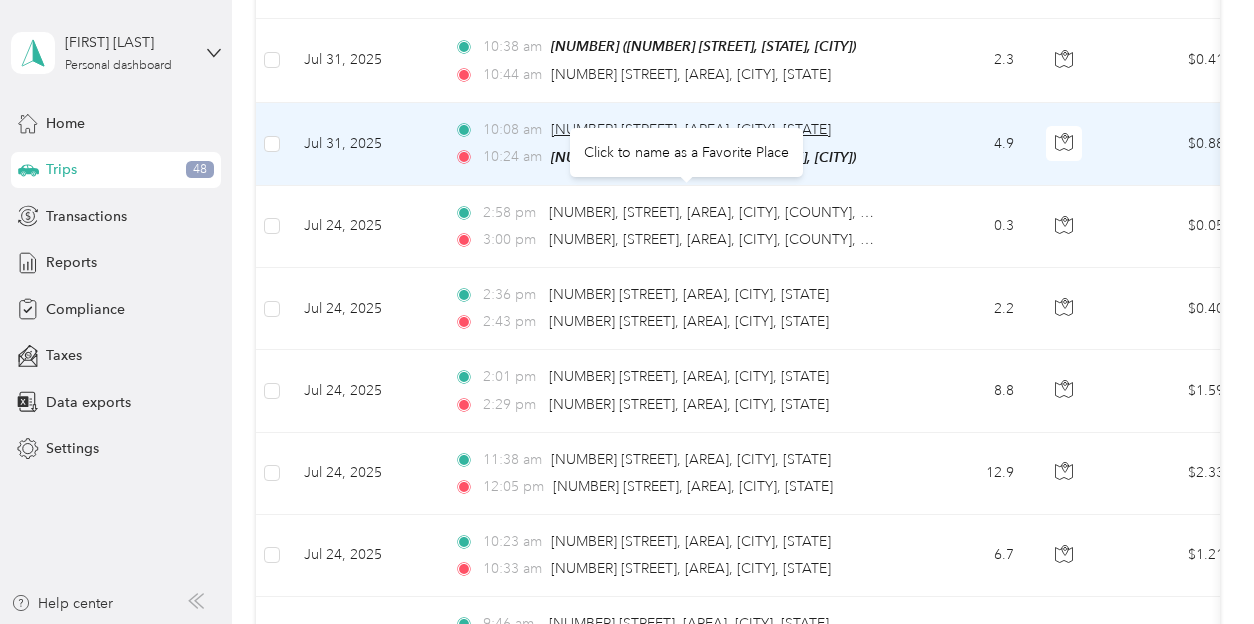 scroll, scrollTop: 200, scrollLeft: 0, axis: vertical 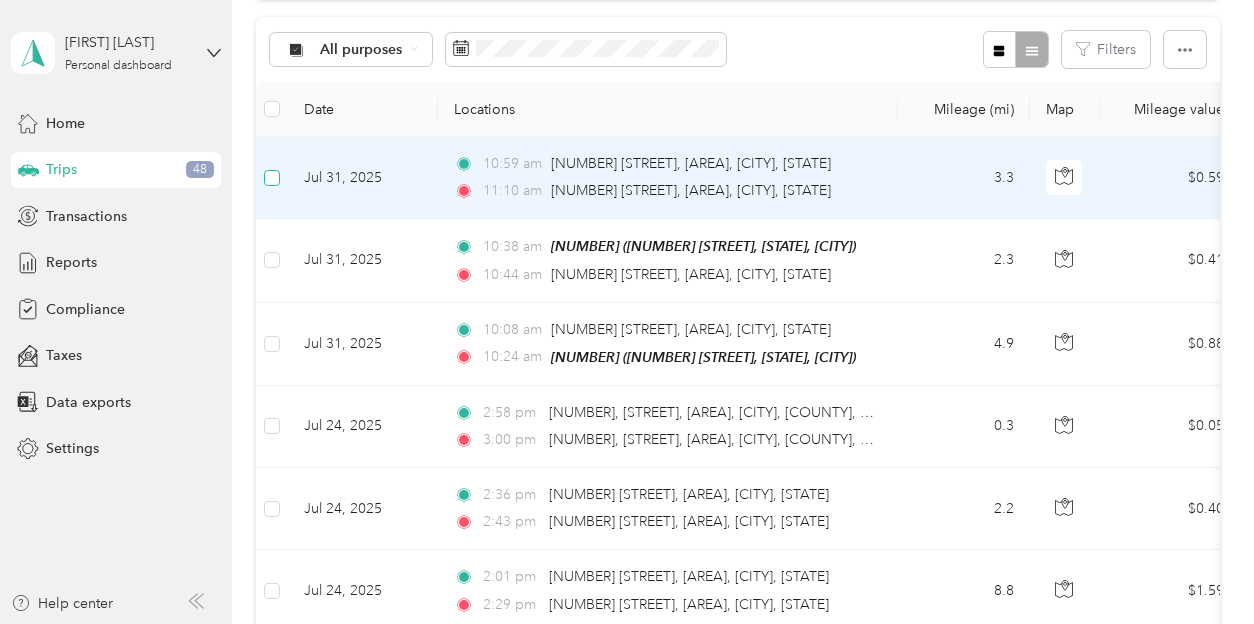 click at bounding box center [272, 178] 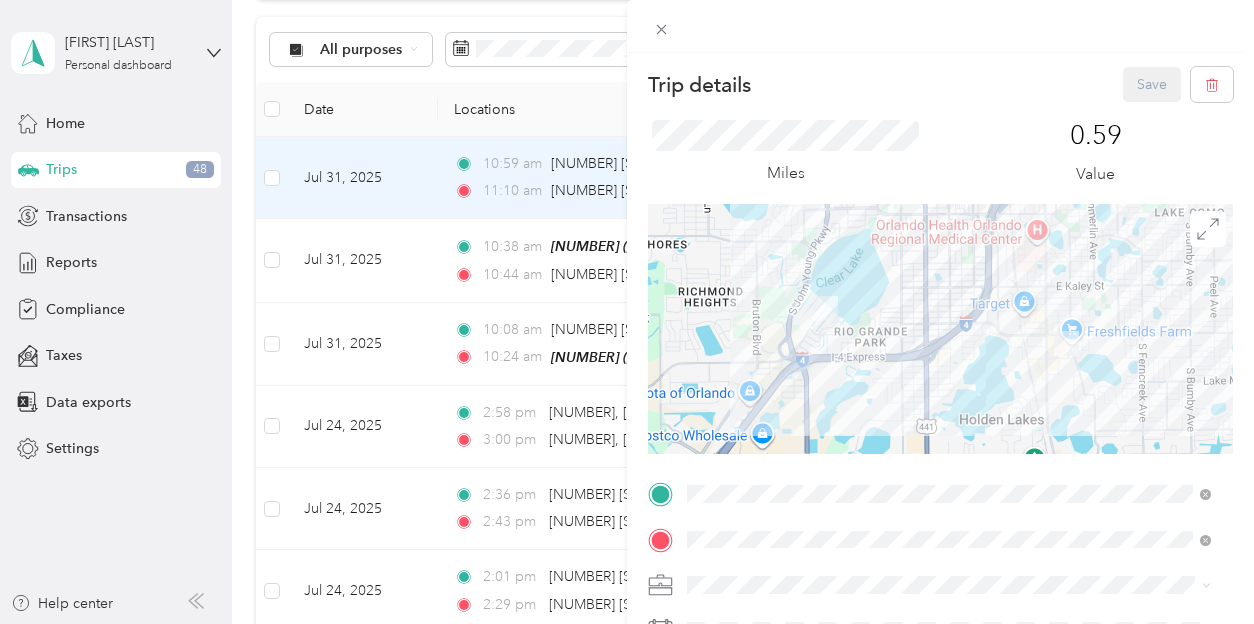 click on "Trip details Save This trip cannot be edited because it is either under review, approved, or paid. Contact your Team Manager to edit it. Miles 0.59 Value  To navigate the map with touch gestures double-tap and hold your finger on the map, then drag the map. TO Add photo" at bounding box center [627, 312] 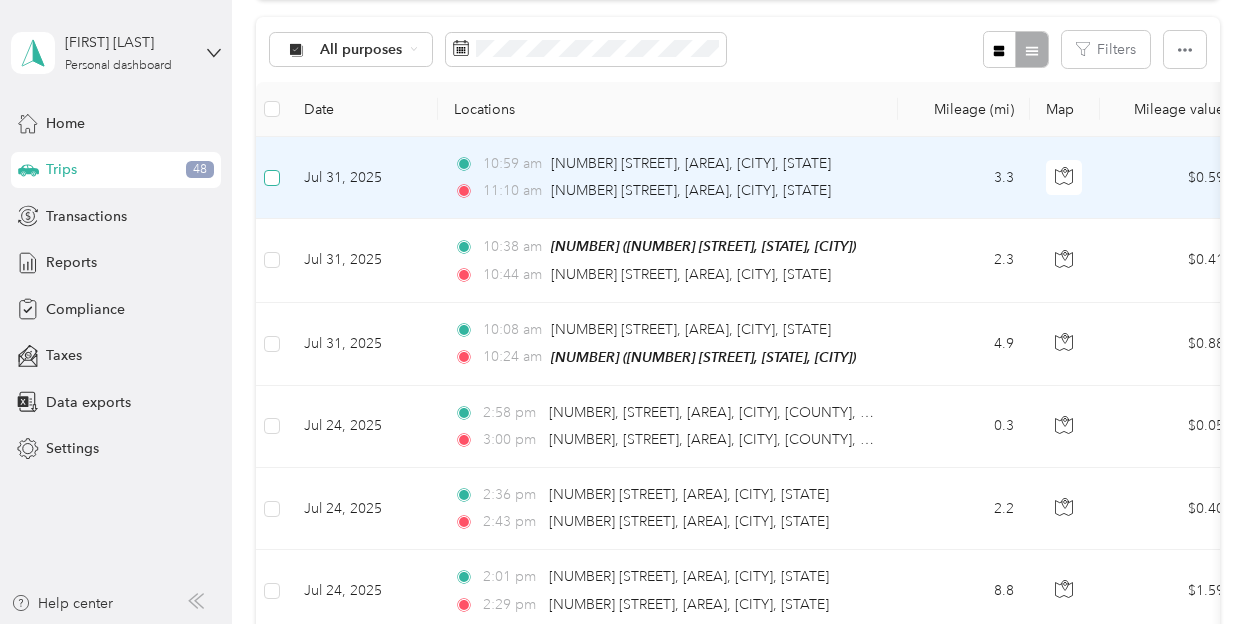 click at bounding box center (272, 178) 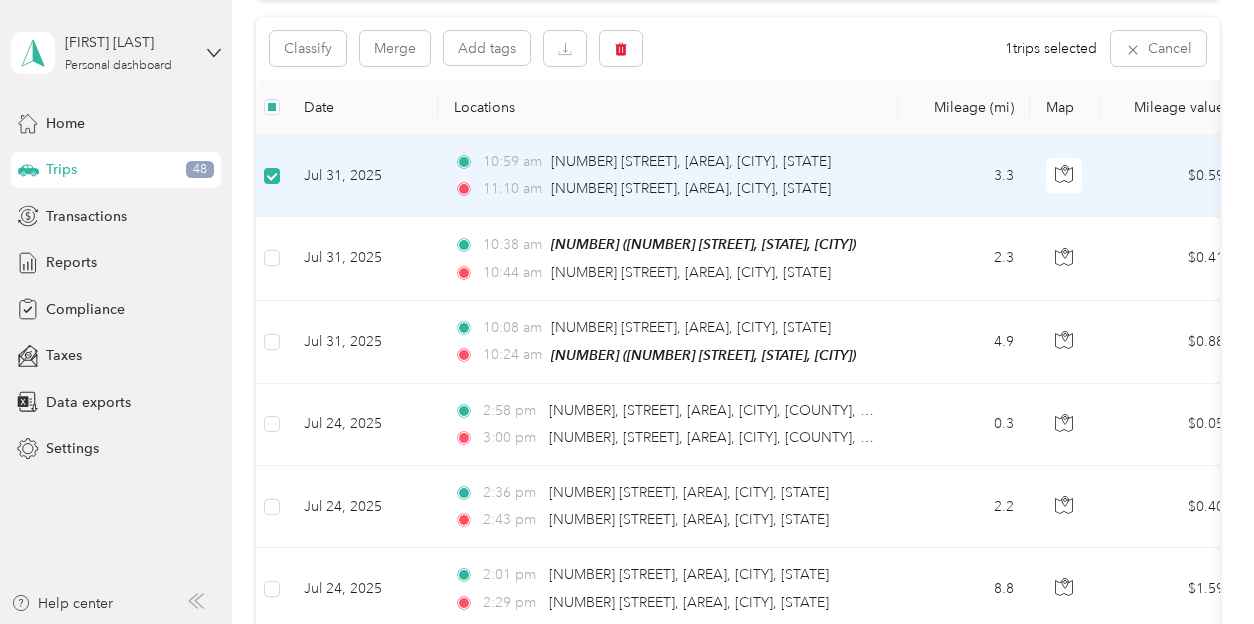 scroll, scrollTop: 198, scrollLeft: 0, axis: vertical 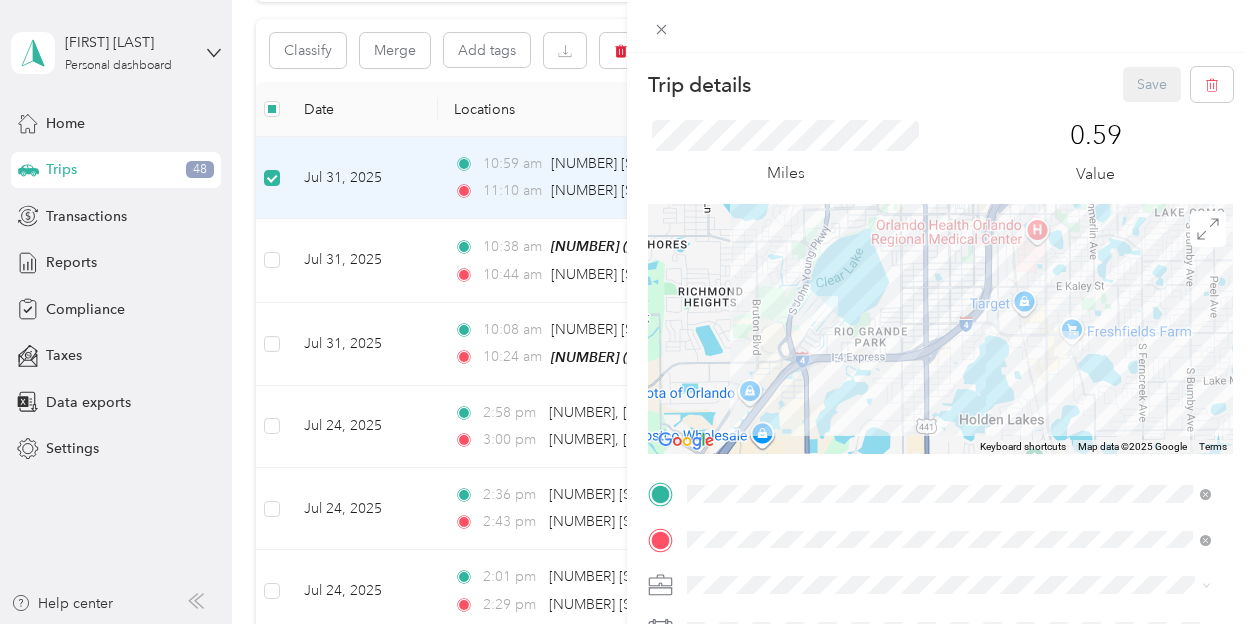 click on "Trip details Save This trip cannot be edited because it is either under review, approved, or paid. Contact your Team Manager to edit it. Miles 0.59 Value  To navigate the map with touch gestures double-tap and hold your finger on the map, then drag the map. ← Move left → Move right ↑ Move up ↓ Move down + Zoom in - Zoom out Home Jump left by 75% End Jump right by 75% Page Up Jump up by 75% Page Down Jump down by 75% Keyboard shortcuts Map Data Map data ©2025 Google Map data ©2025 Google 1 km  Click to toggle between metric and imperial units Terms Report a map error TO Add photo" at bounding box center (627, 312) 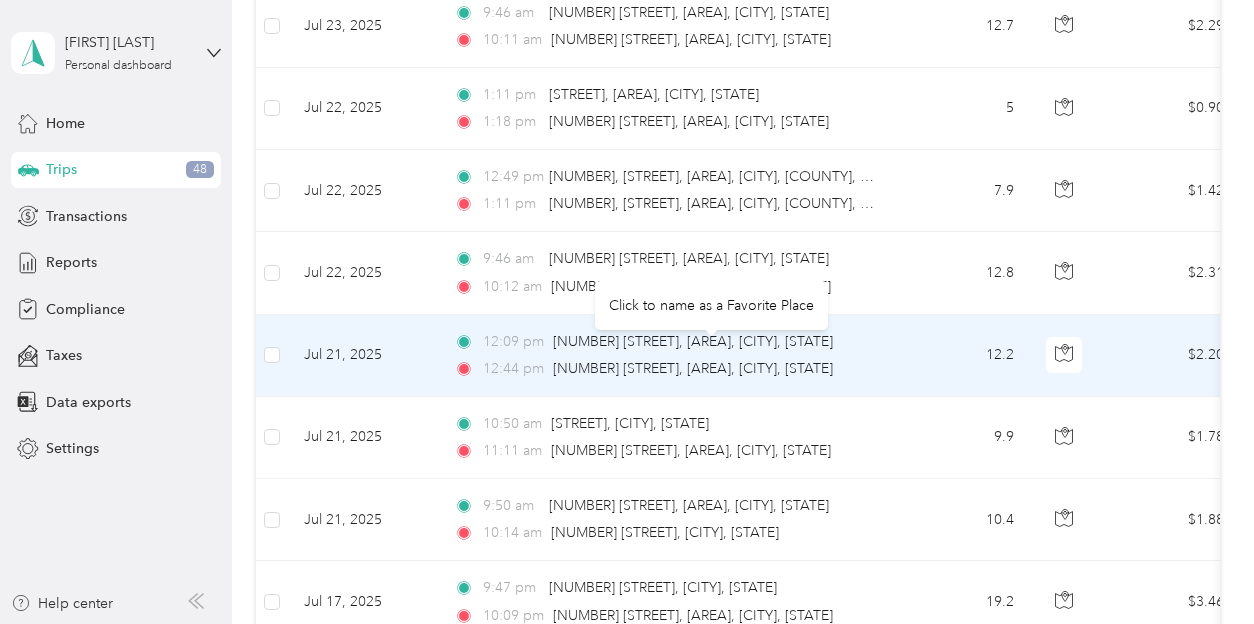 scroll, scrollTop: 1198, scrollLeft: 0, axis: vertical 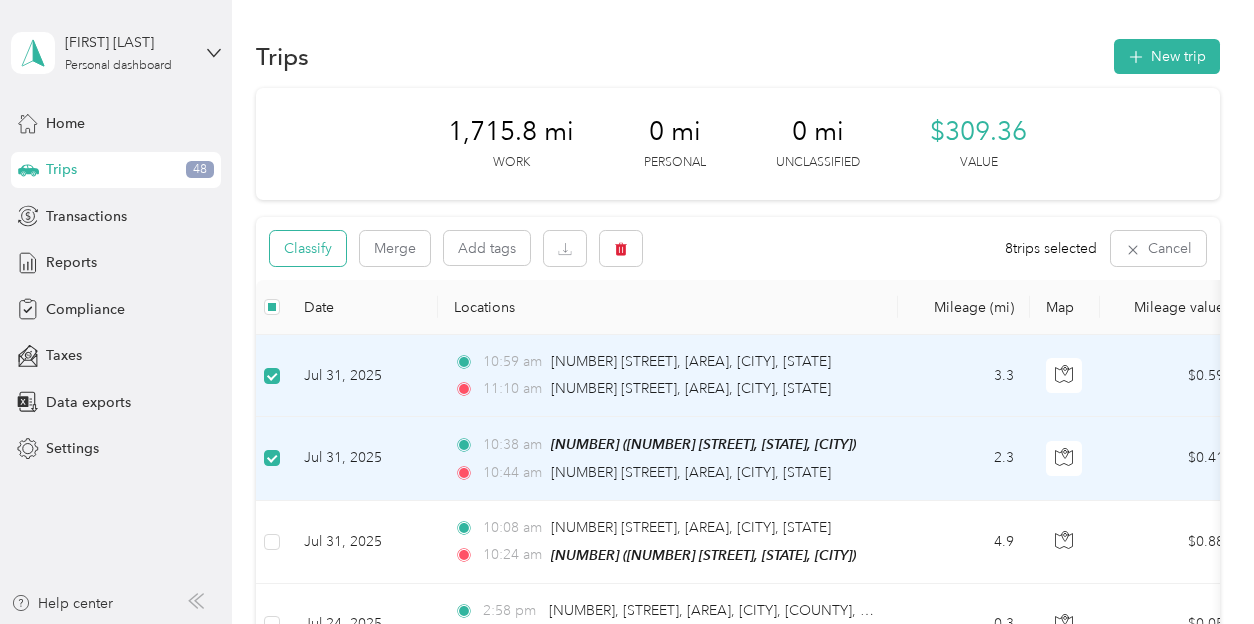 click on "Classify" at bounding box center [308, 248] 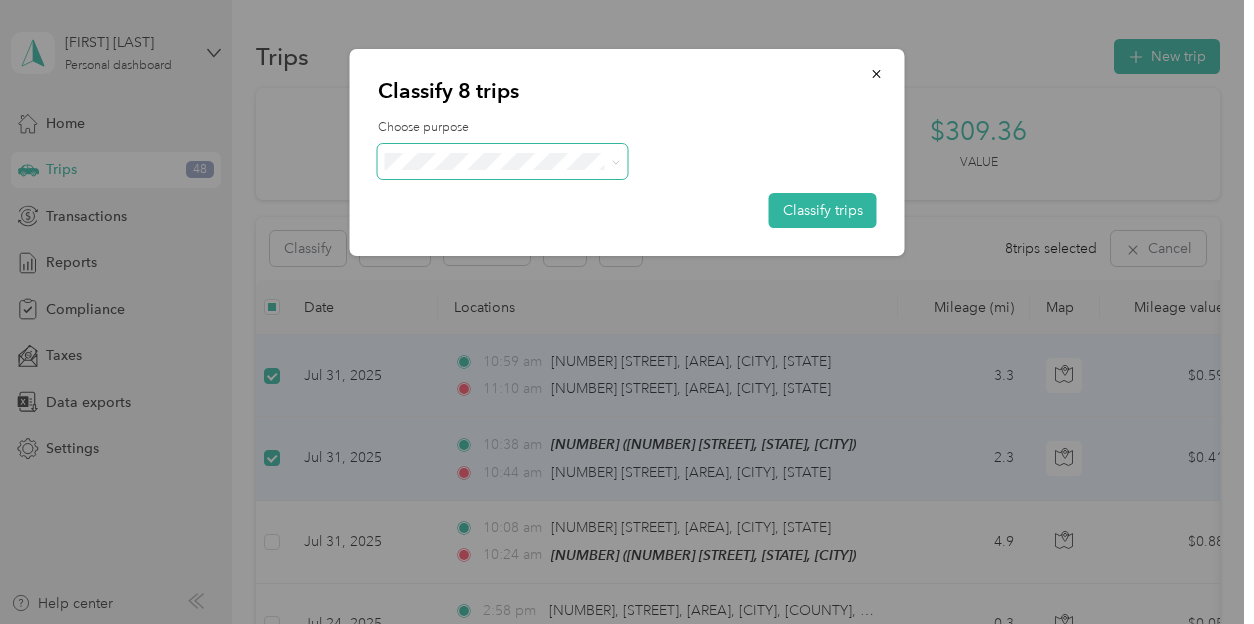 click 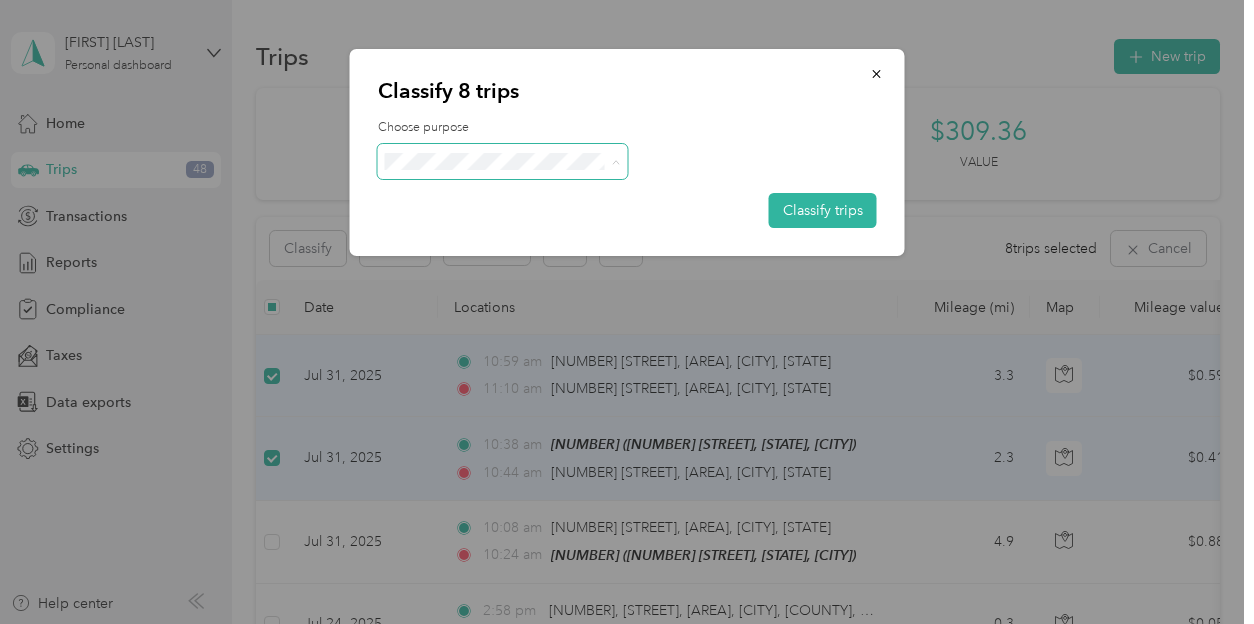 click on "Personal" at bounding box center (520, 233) 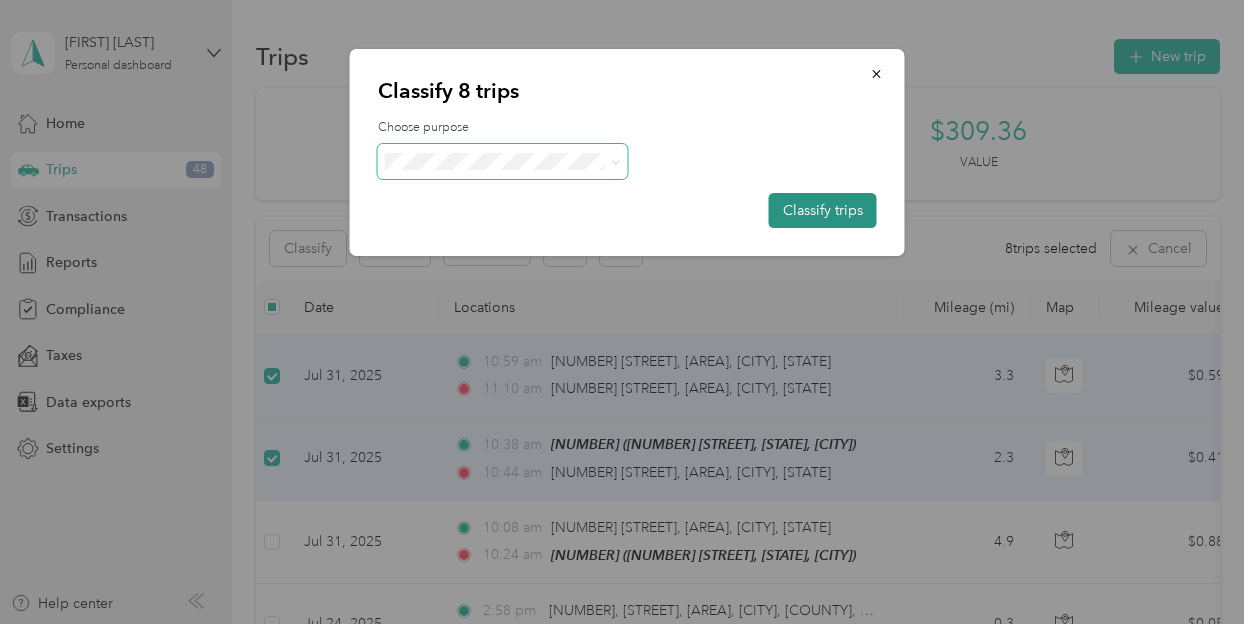 click on "Classify trips" at bounding box center (823, 210) 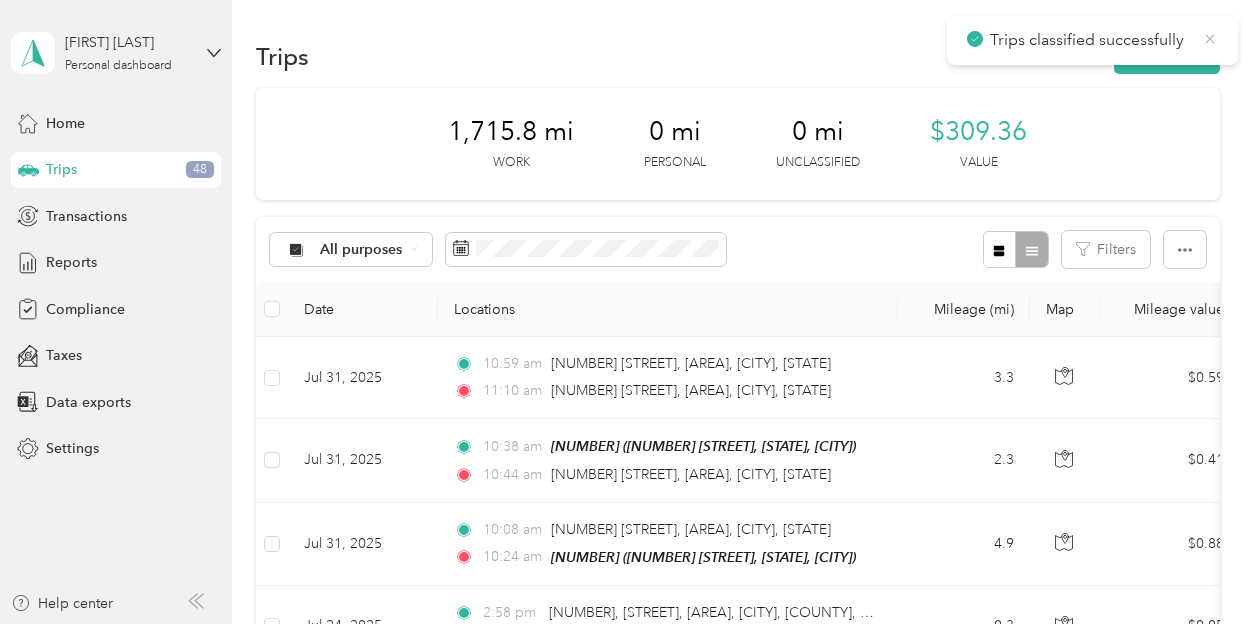 click 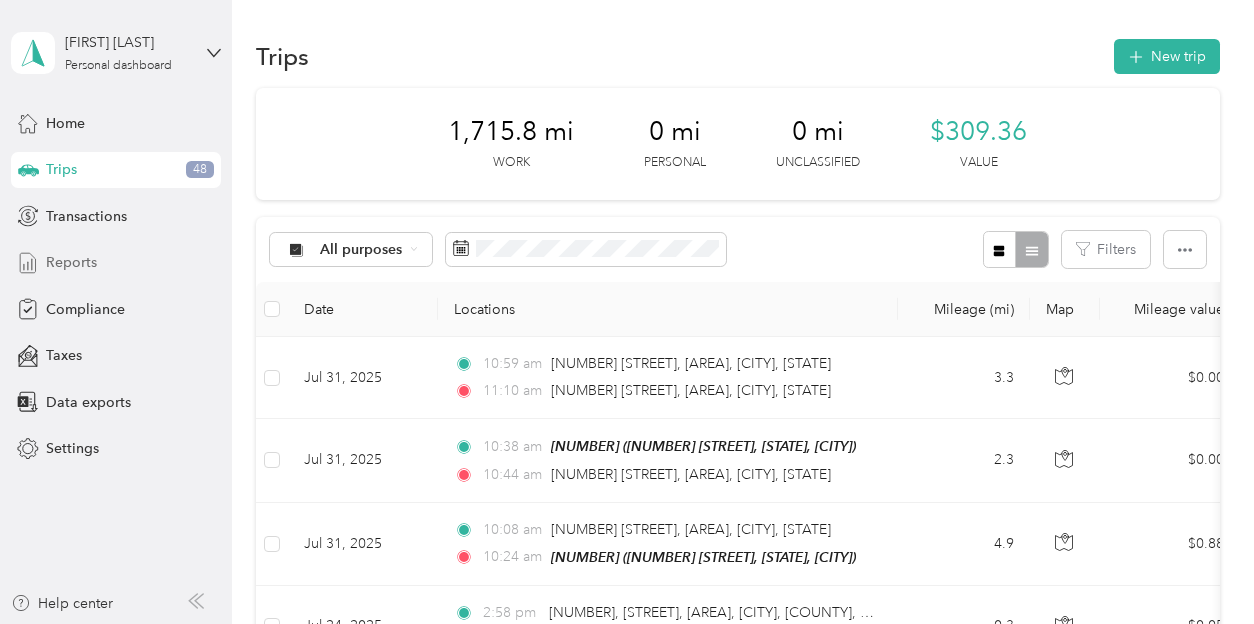 click on "Reports" at bounding box center (71, 262) 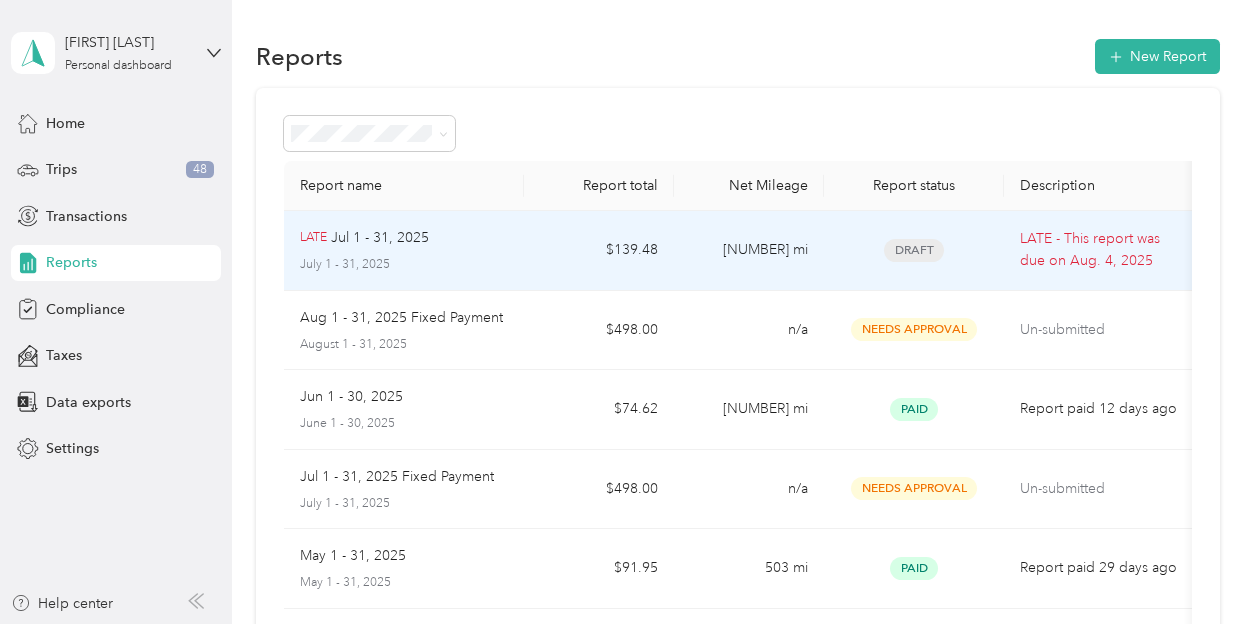 click on "Jul 1 - 31, 2025" at bounding box center [380, 238] 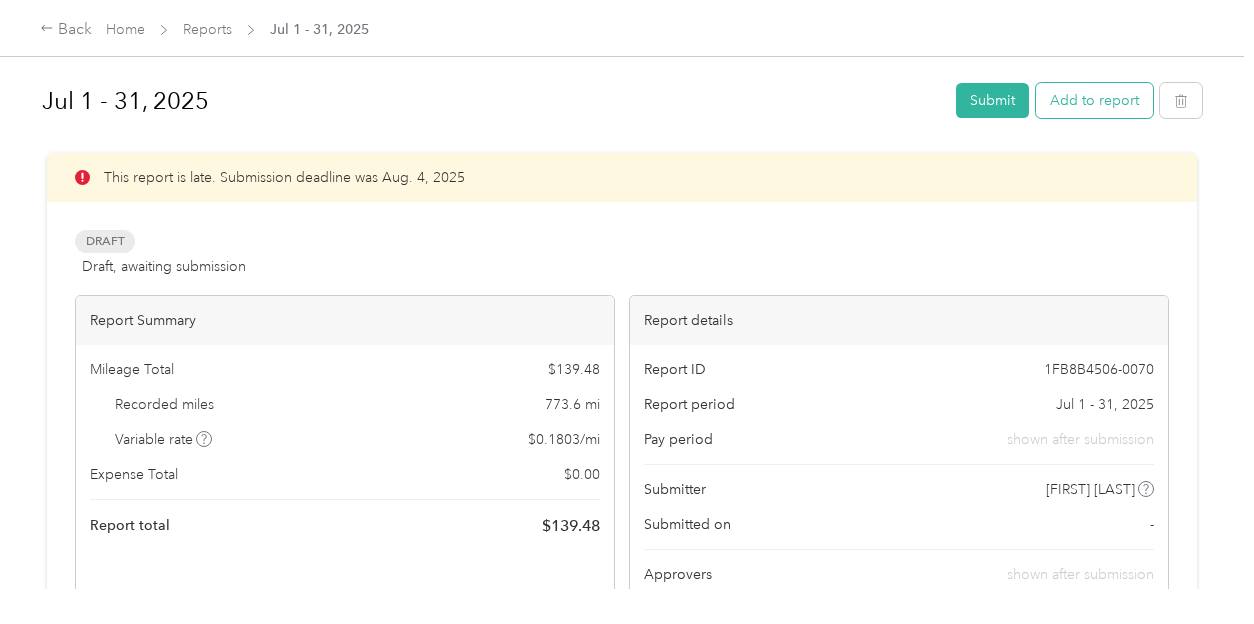 click on "Add to report" at bounding box center (1094, 100) 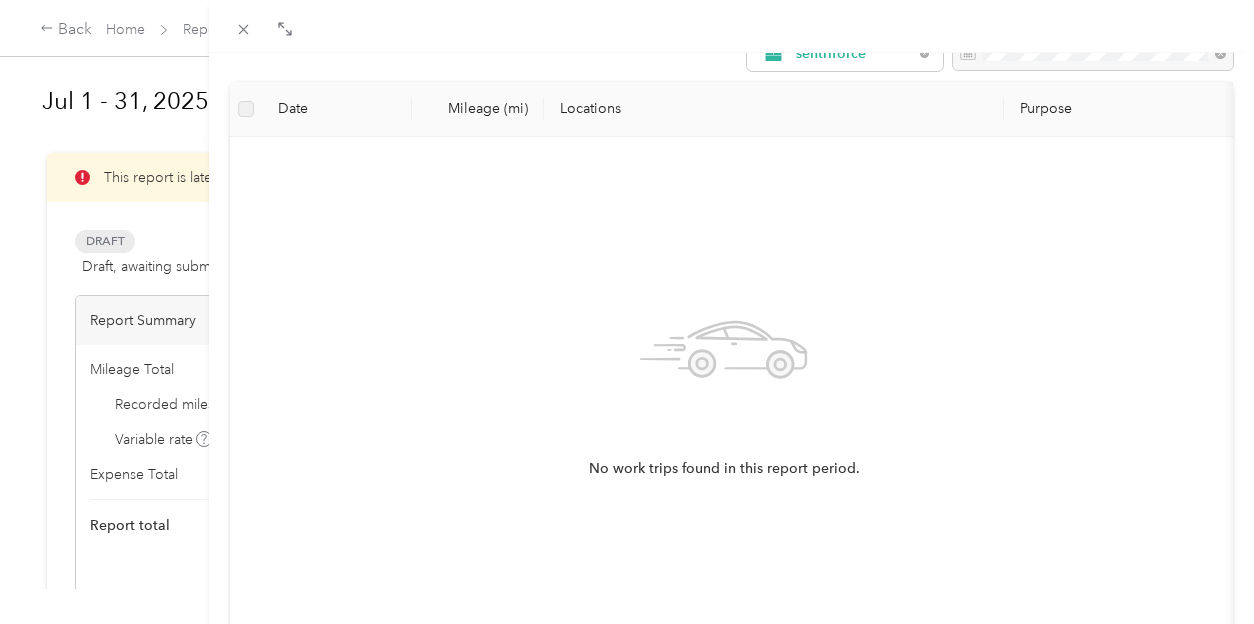 scroll, scrollTop: 0, scrollLeft: 0, axis: both 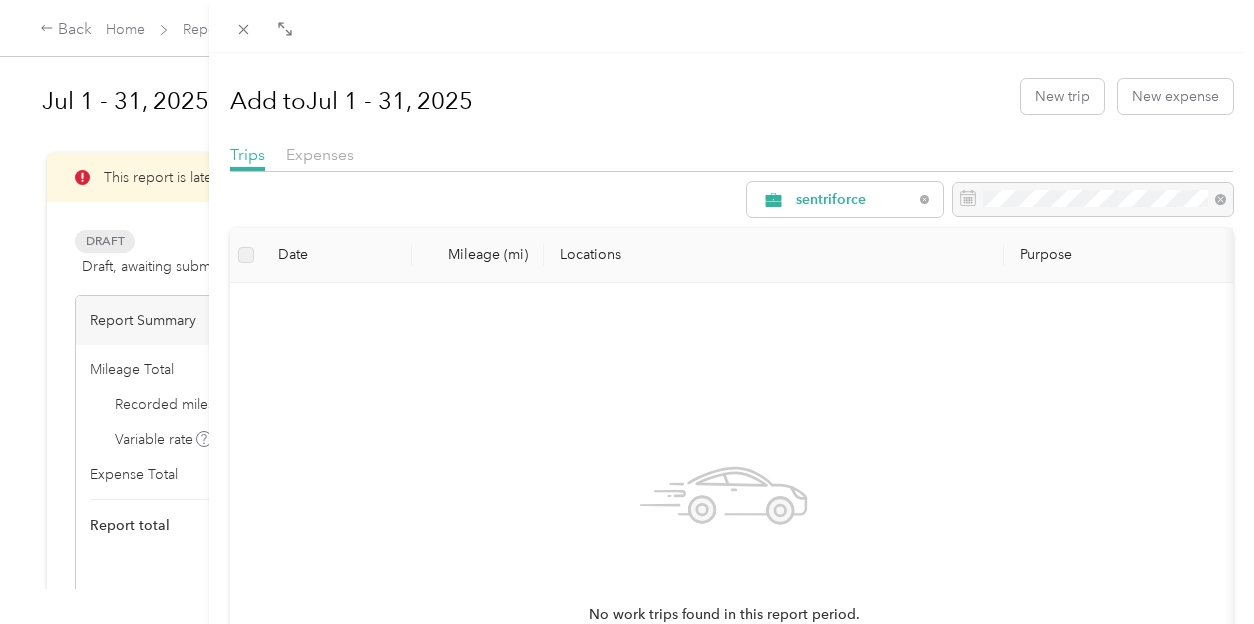 click on "Add to  Jul 1 - 31, 2025 New trip New expense Trips Expenses sentriforce Date Mileage (mi) Locations Purpose           No work trips found in this report period. Load more" at bounding box center (627, 312) 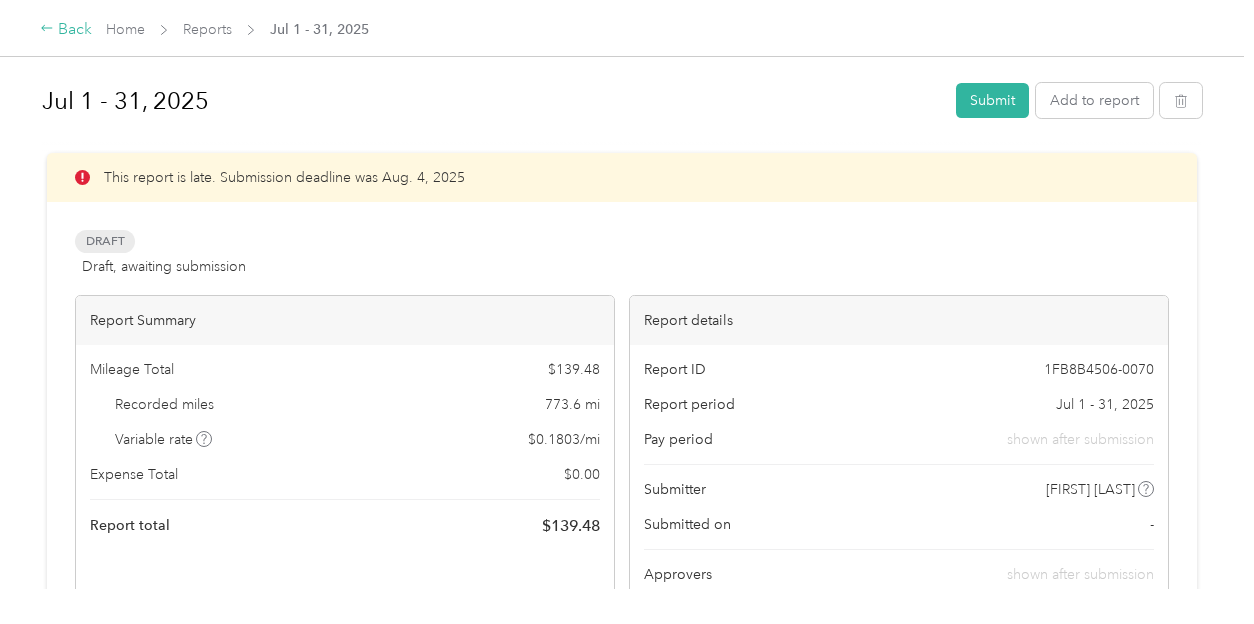 click on "Back" at bounding box center (66, 30) 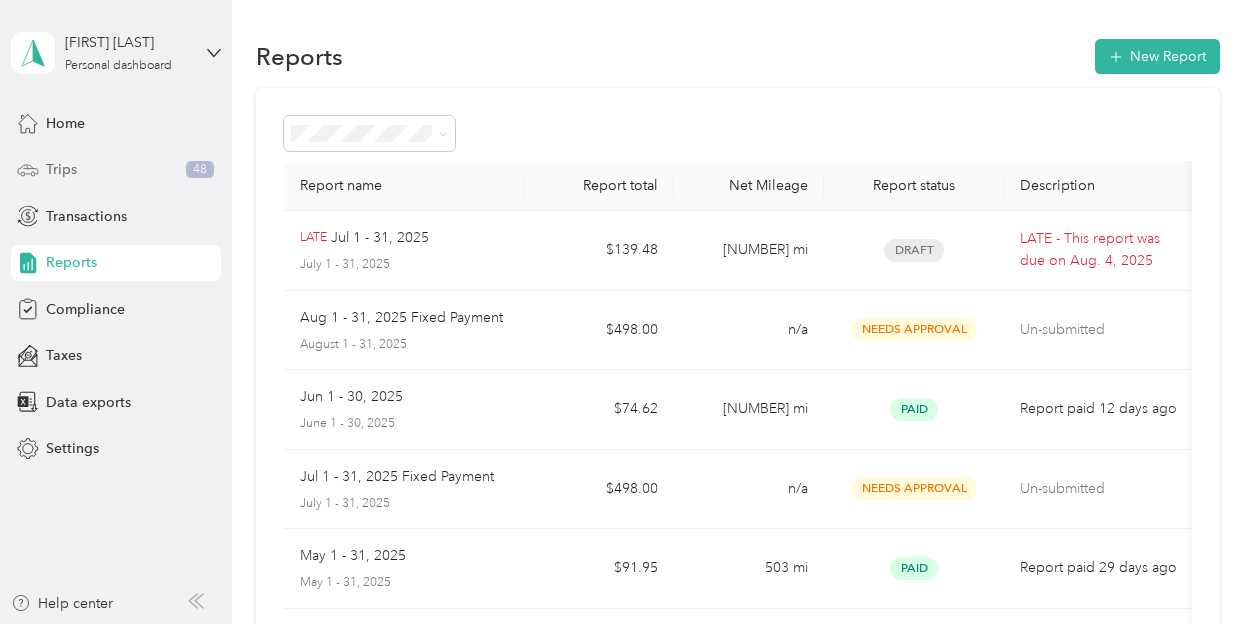 click on "Trips" at bounding box center [61, 169] 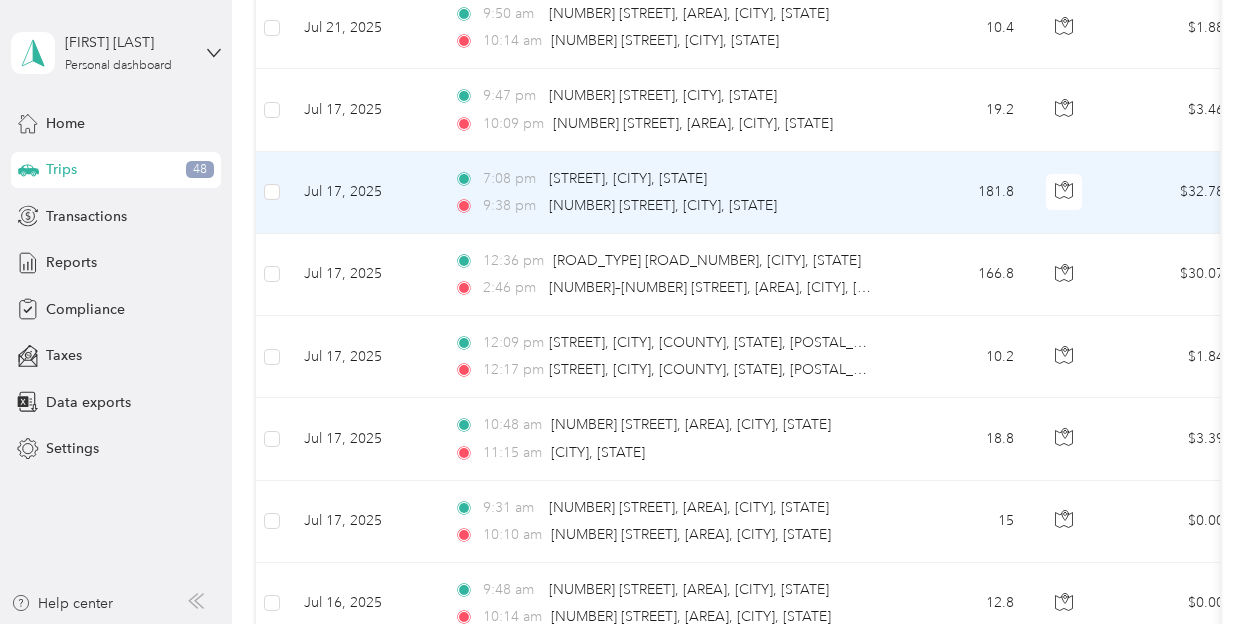 scroll, scrollTop: 1700, scrollLeft: 0, axis: vertical 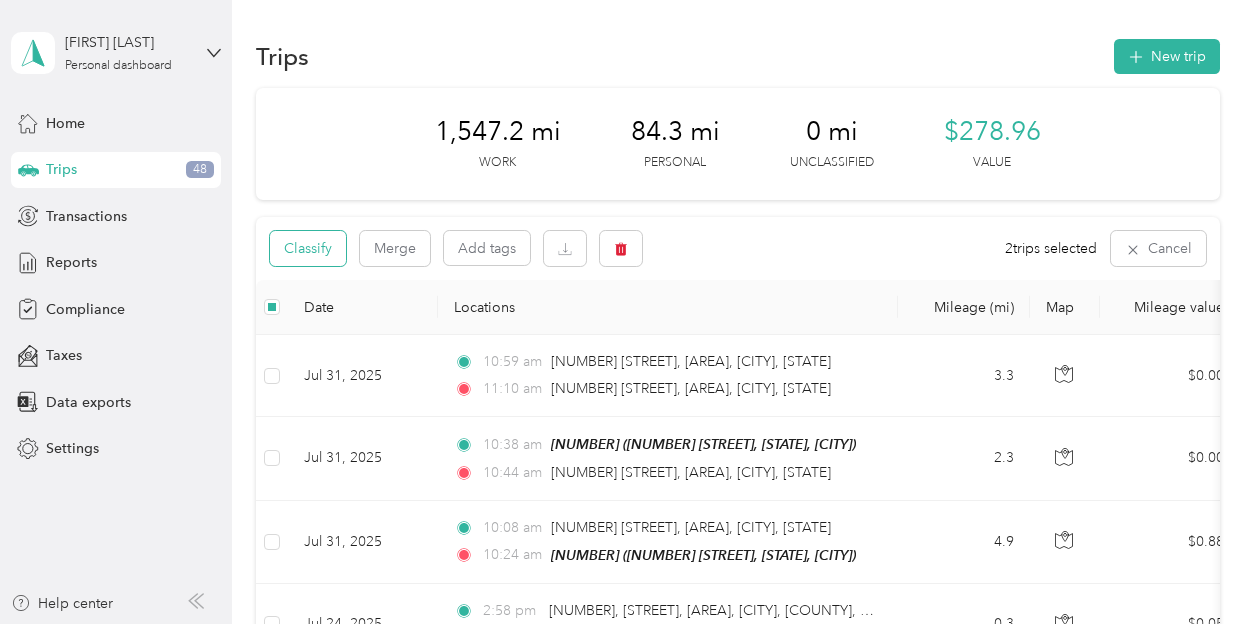 click on "Classify" at bounding box center [308, 248] 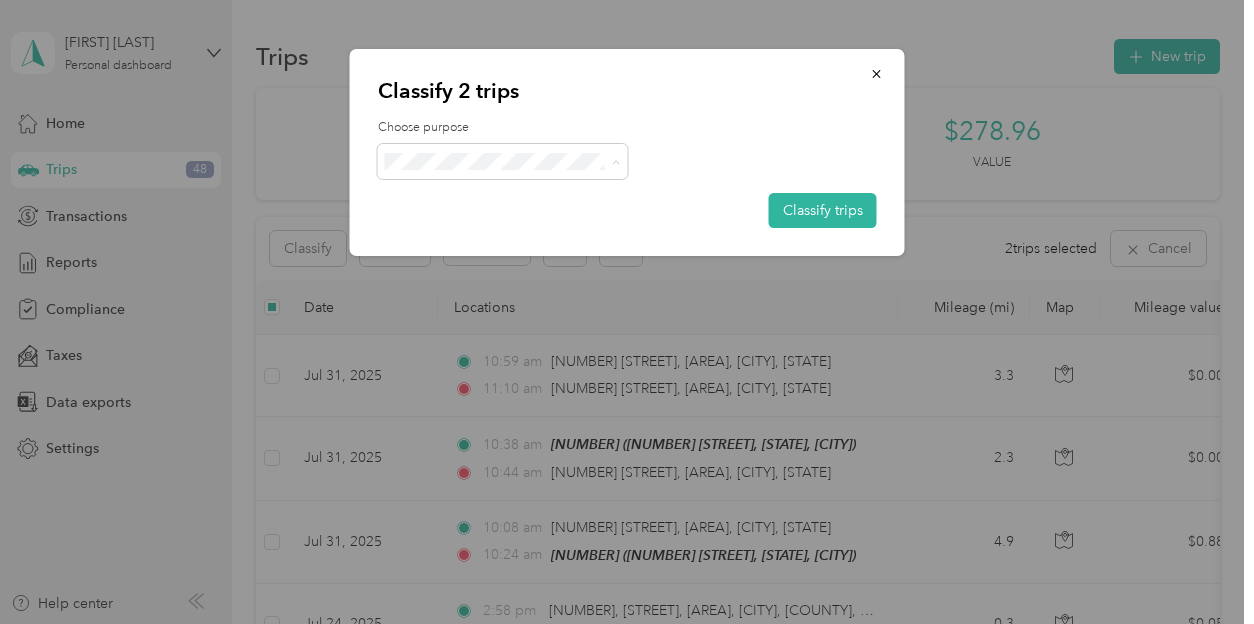 click on "Personal" at bounding box center [520, 233] 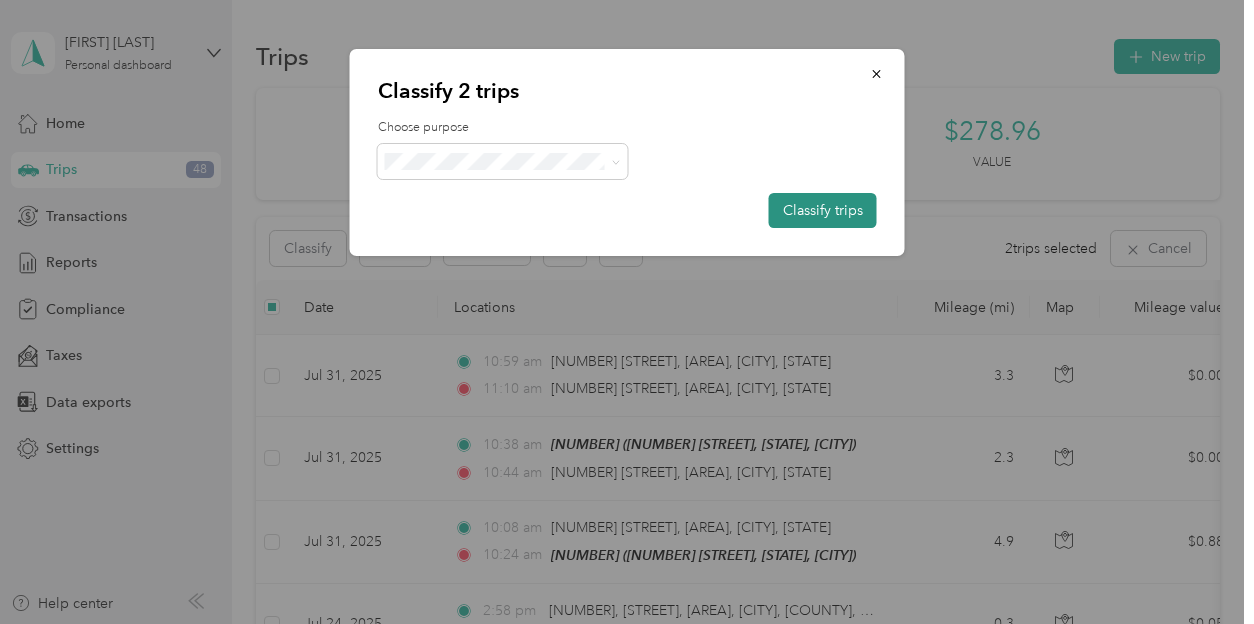click on "Classify trips" at bounding box center (823, 210) 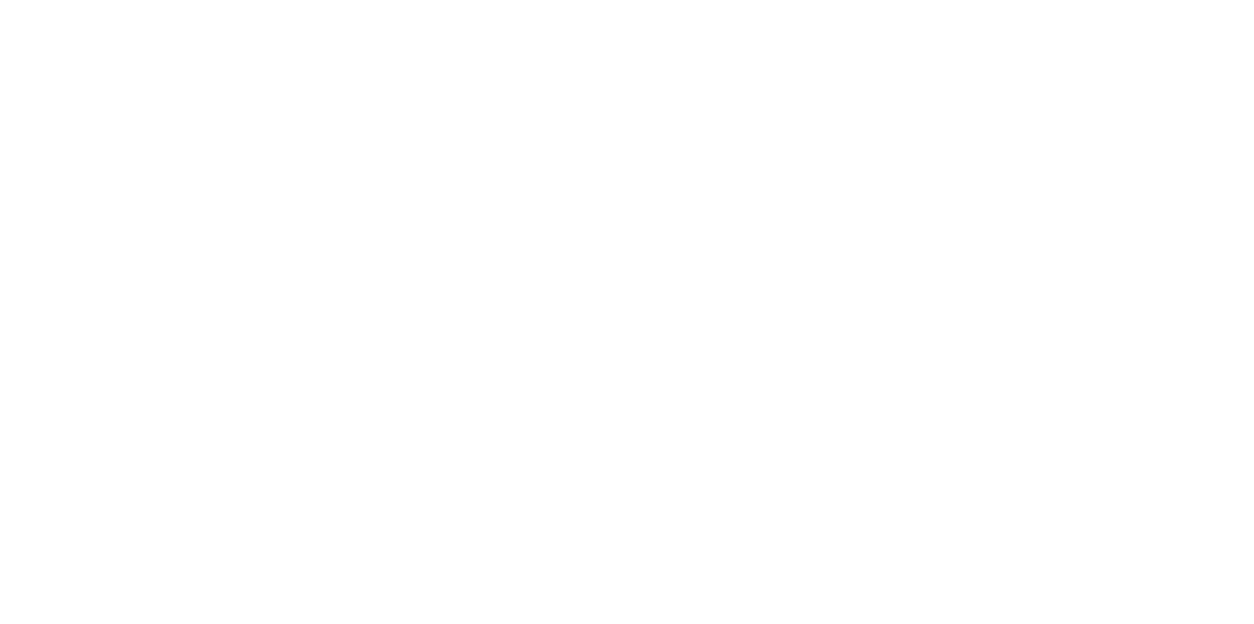 scroll, scrollTop: 0, scrollLeft: 0, axis: both 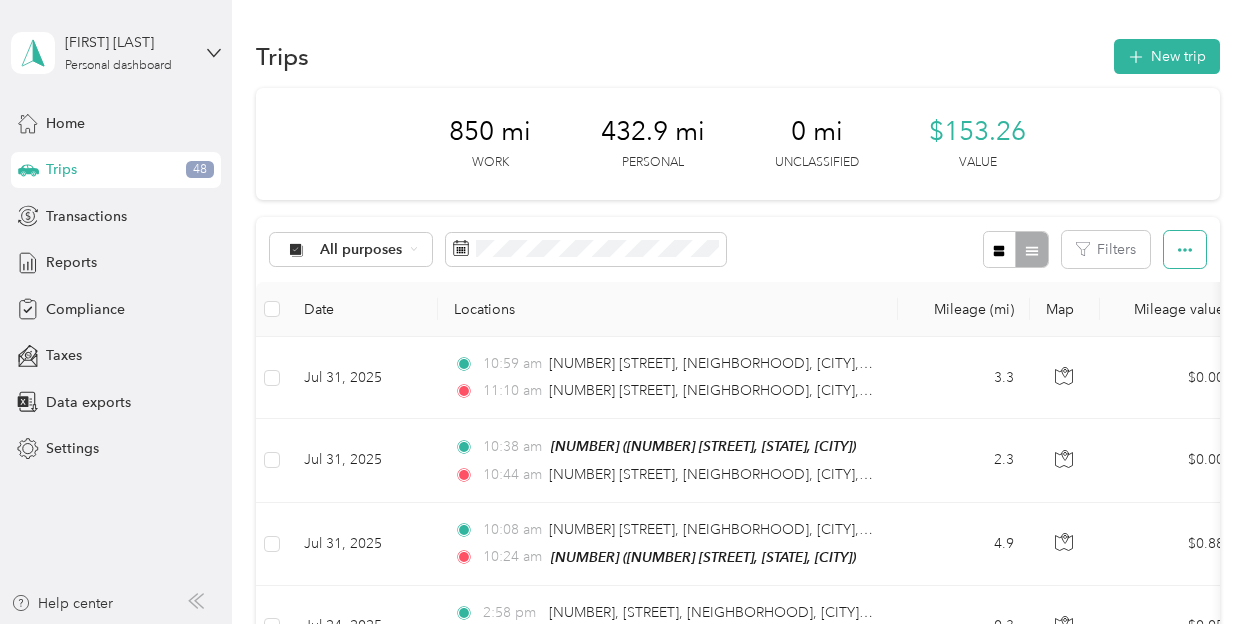 click at bounding box center [1185, 249] 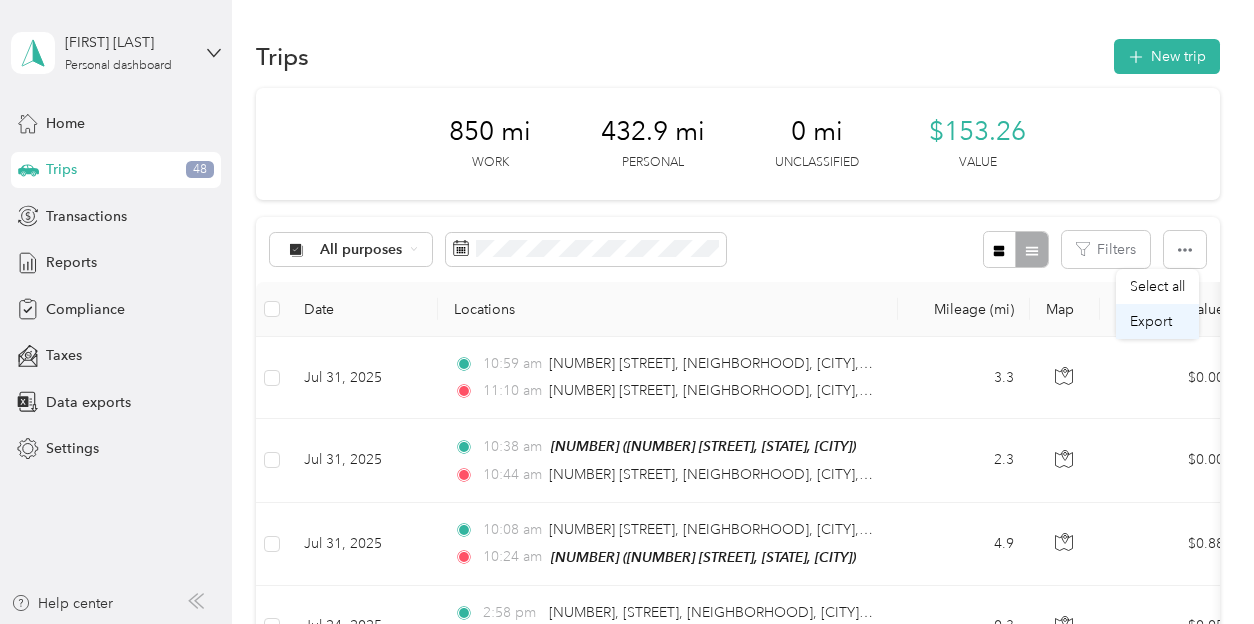 click on "Export" at bounding box center [1151, 321] 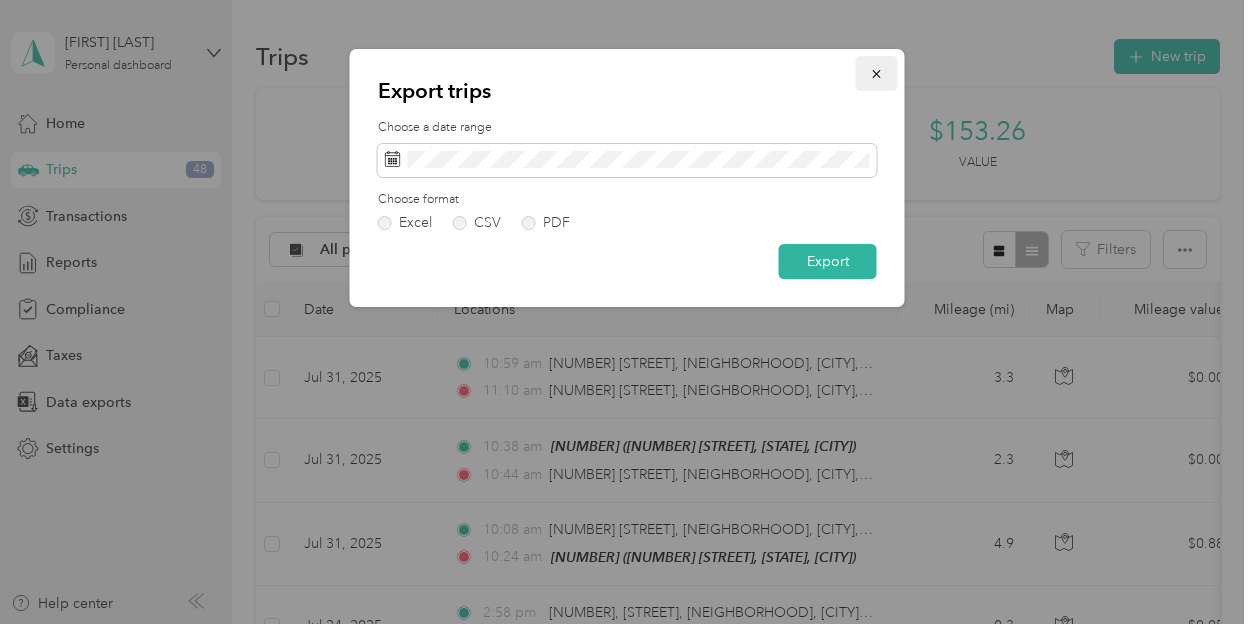 click 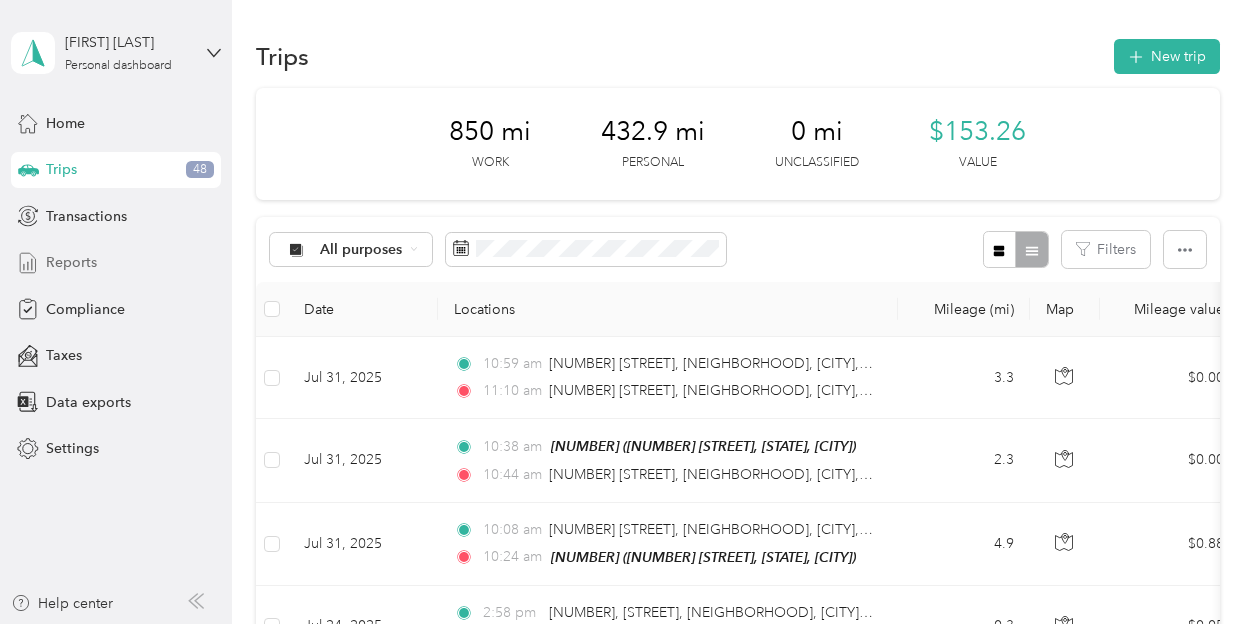 click on "Reports" at bounding box center [71, 262] 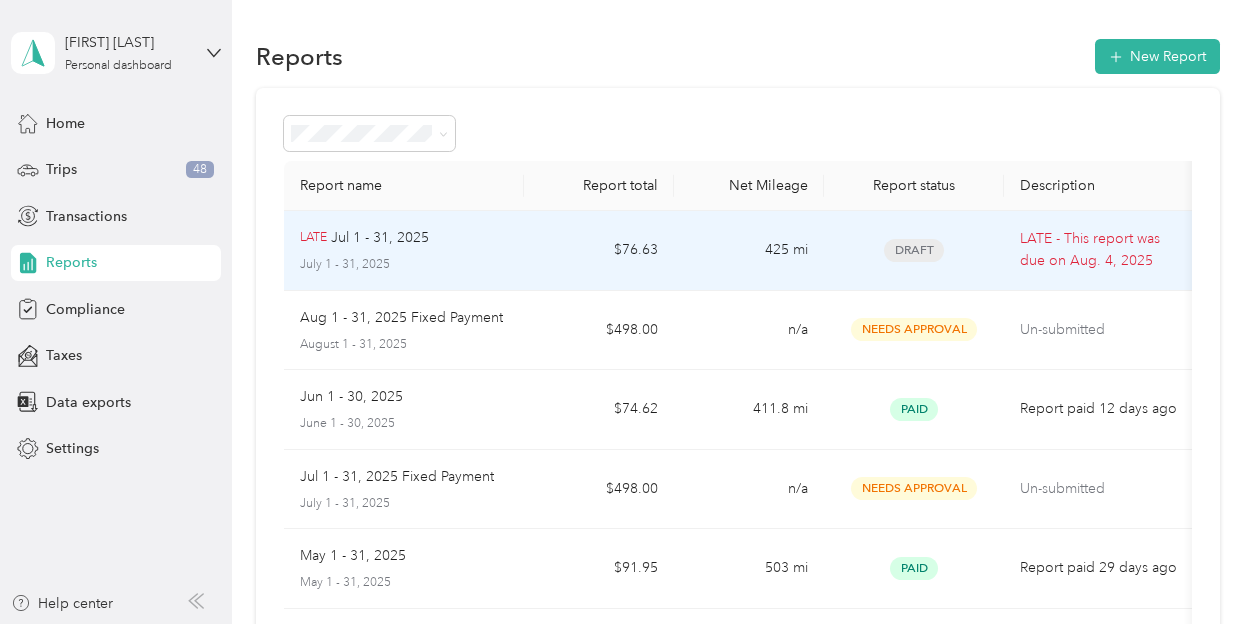 click on "Jul 1 - 31, 2025" at bounding box center [380, 238] 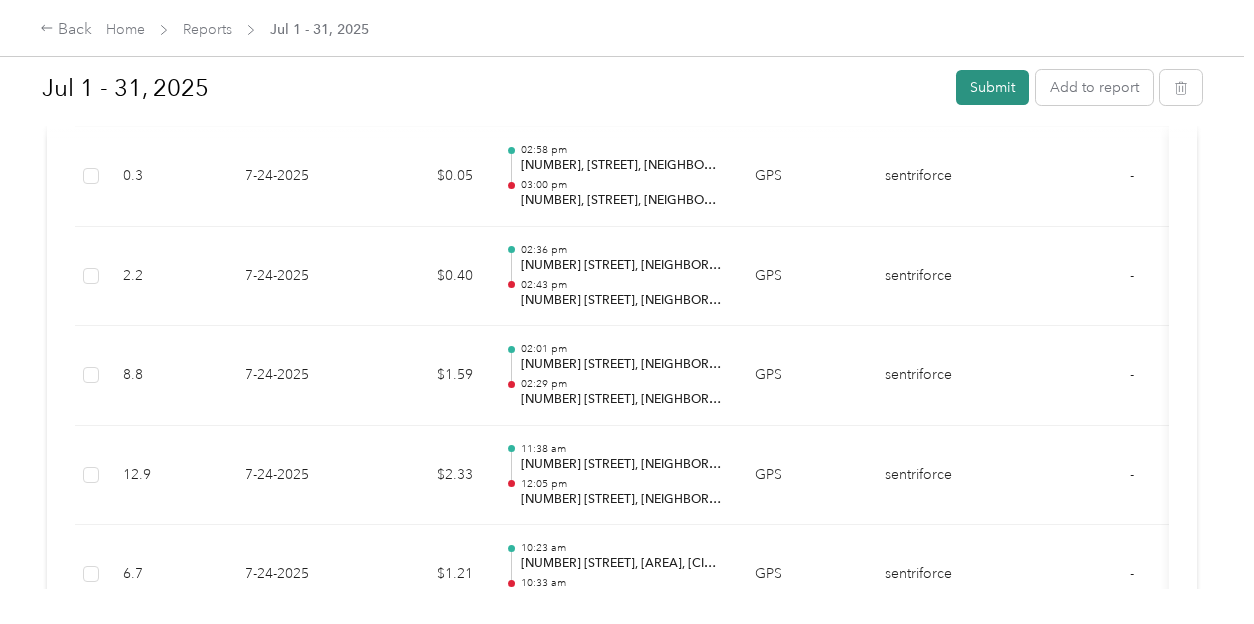 scroll, scrollTop: 700, scrollLeft: 0, axis: vertical 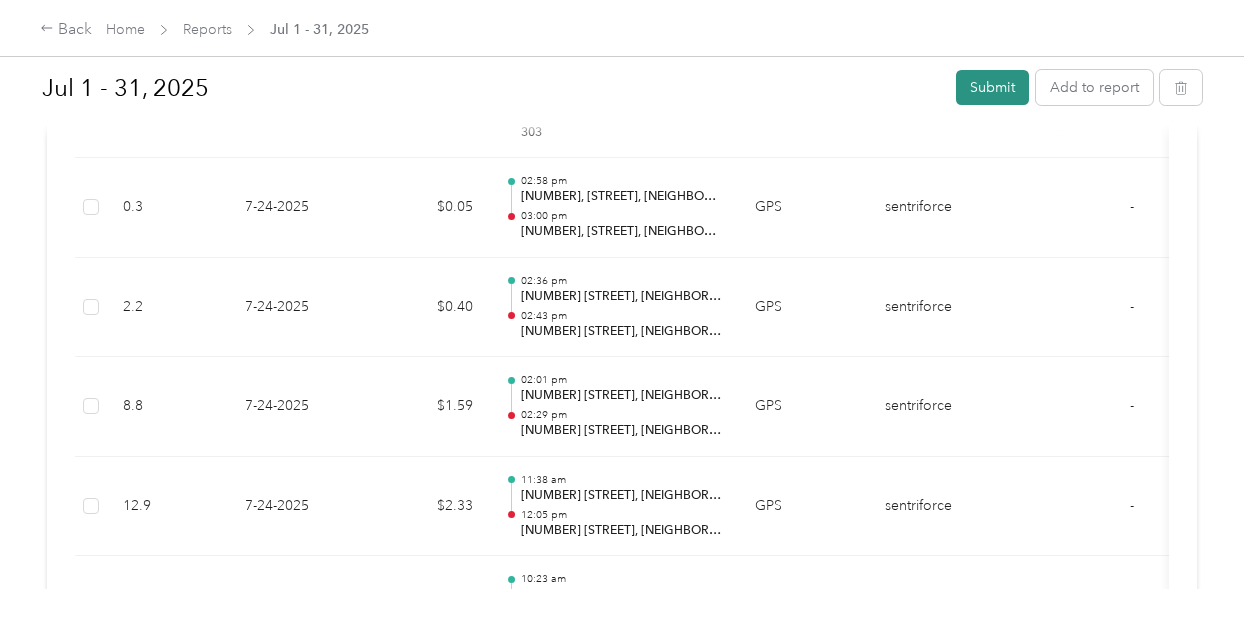 click on "Submit" at bounding box center (992, 87) 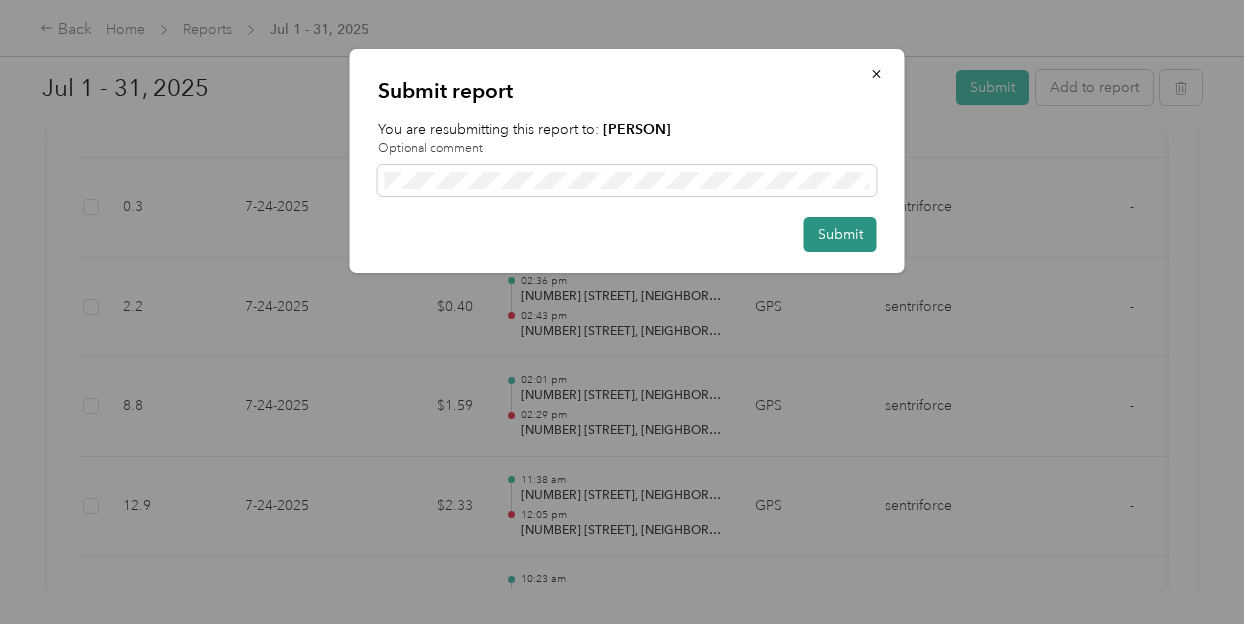 click on "Submit" at bounding box center (840, 234) 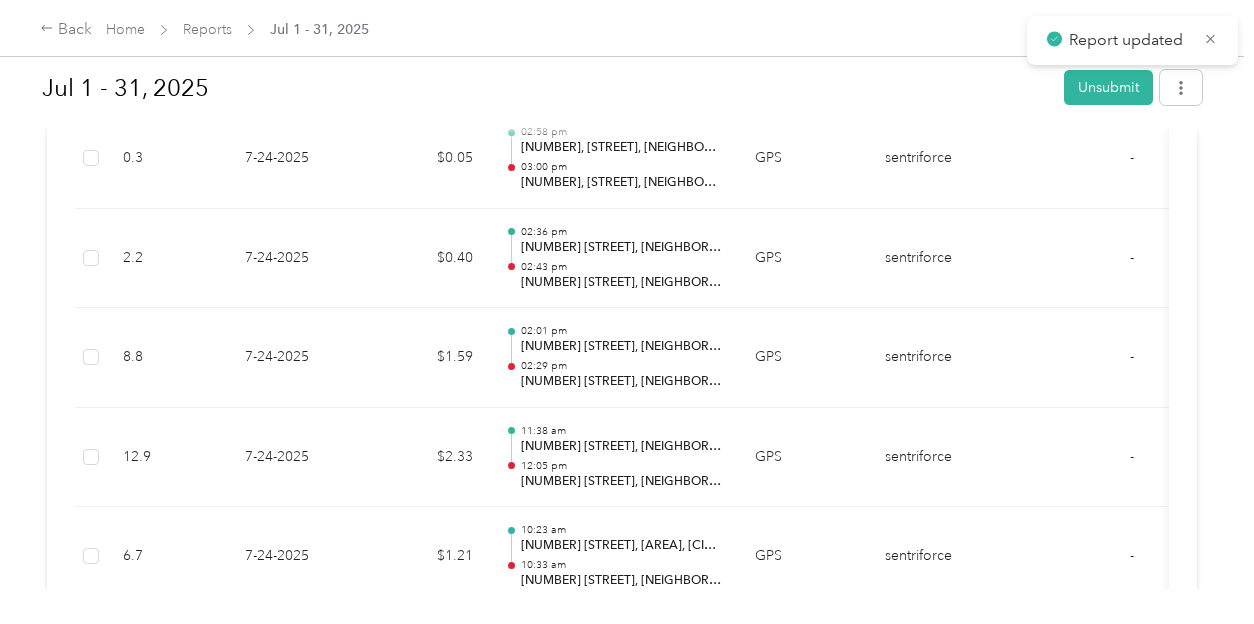 scroll, scrollTop: 650, scrollLeft: 0, axis: vertical 